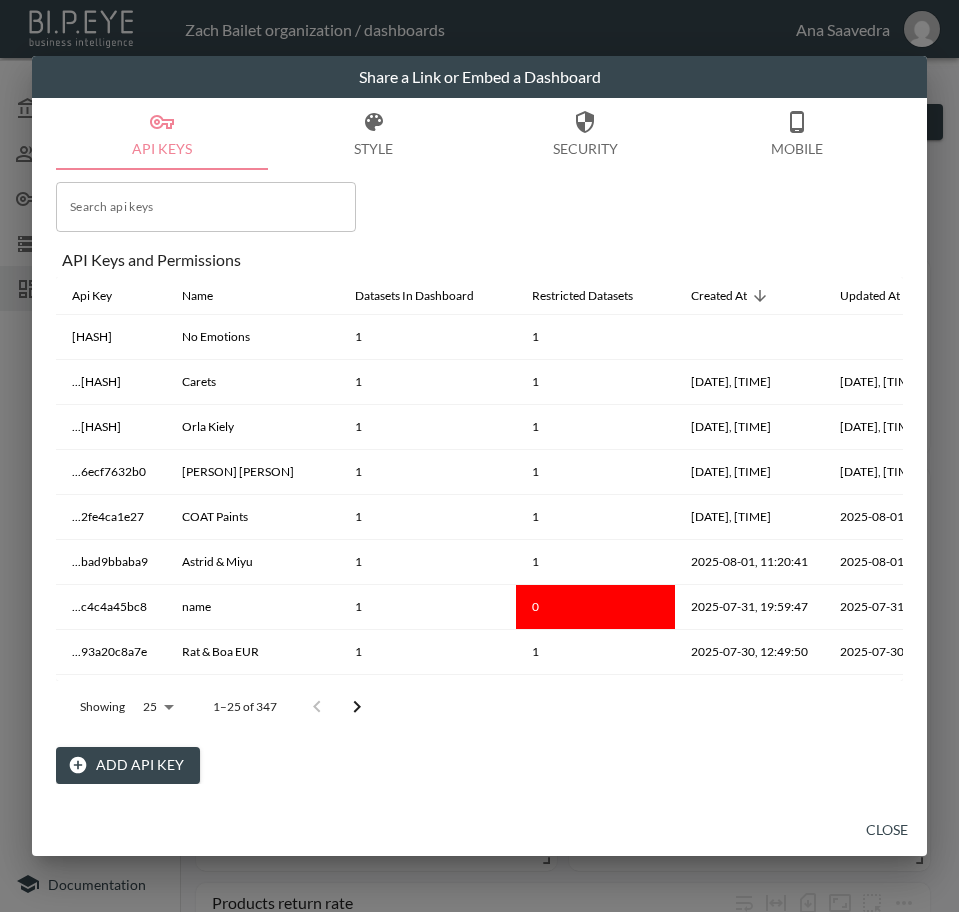 scroll, scrollTop: 0, scrollLeft: 0, axis: both 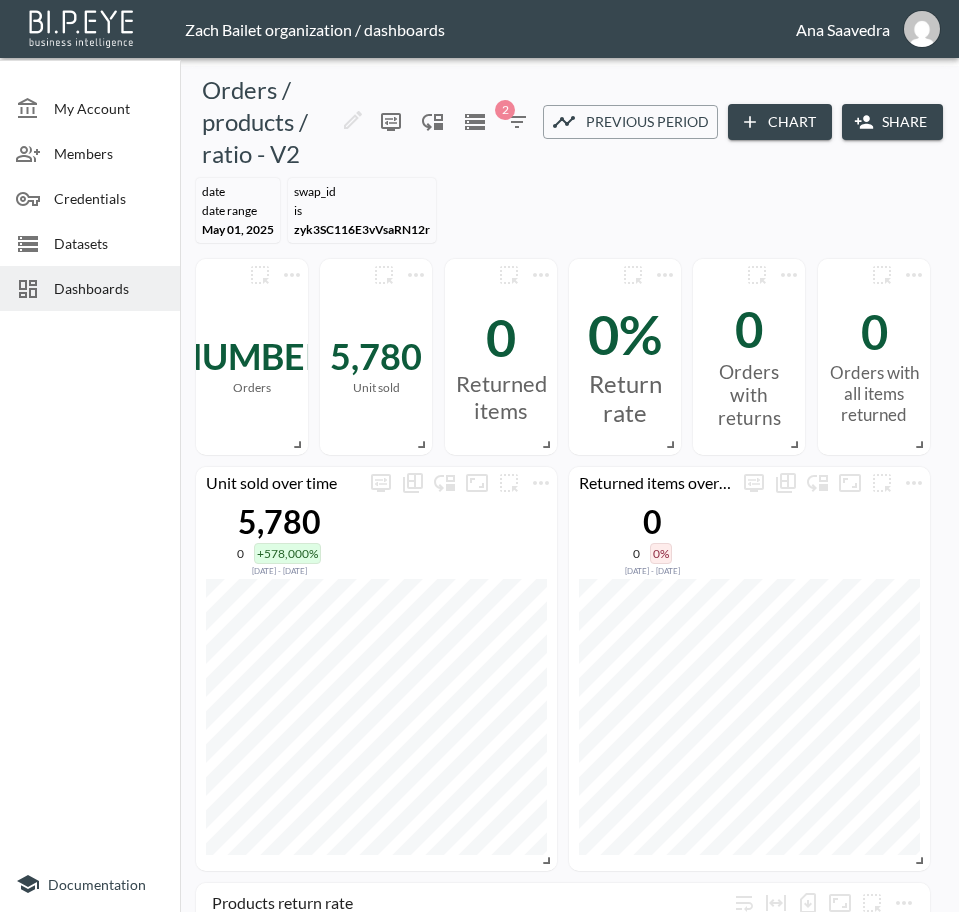click on "Dashboards" at bounding box center (109, 288) 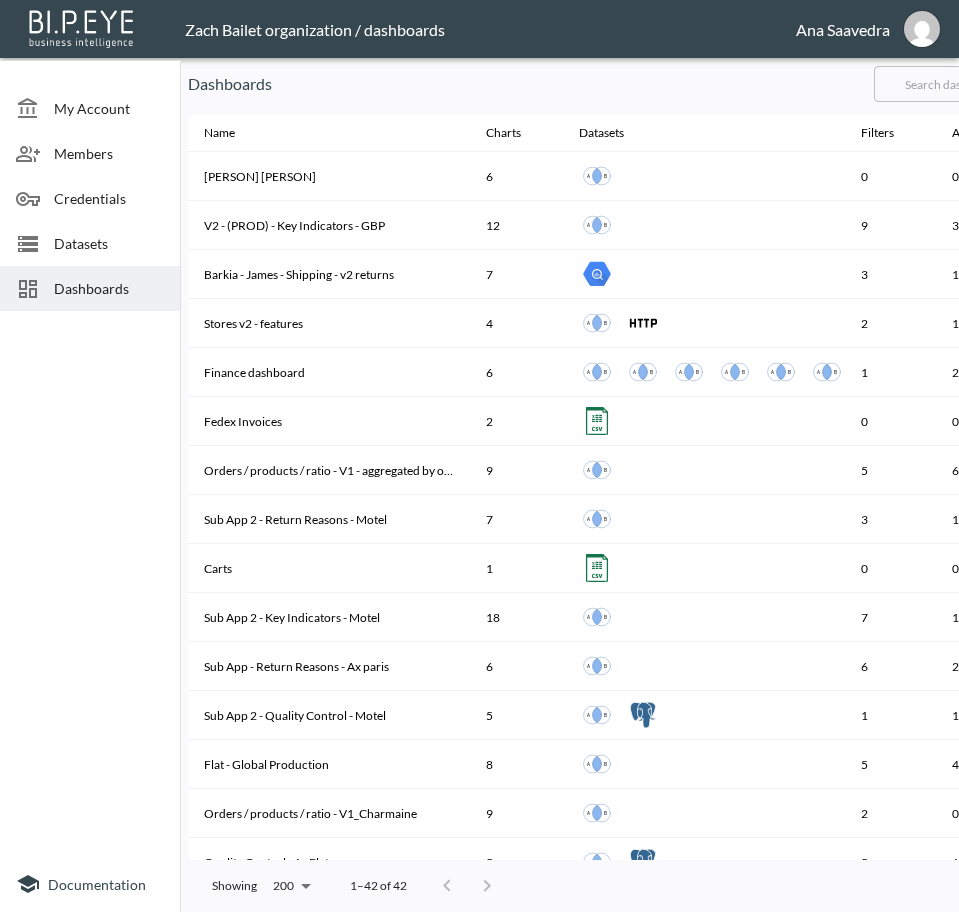 click at bounding box center [90, 587] 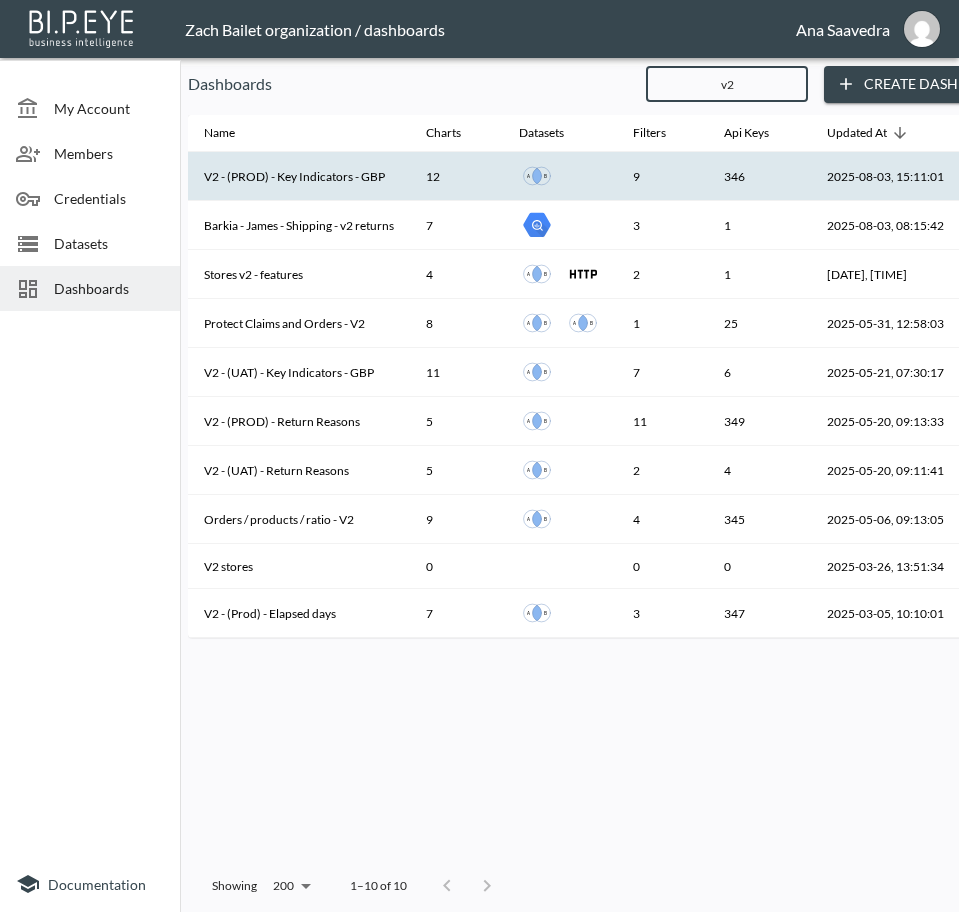 type on "v2" 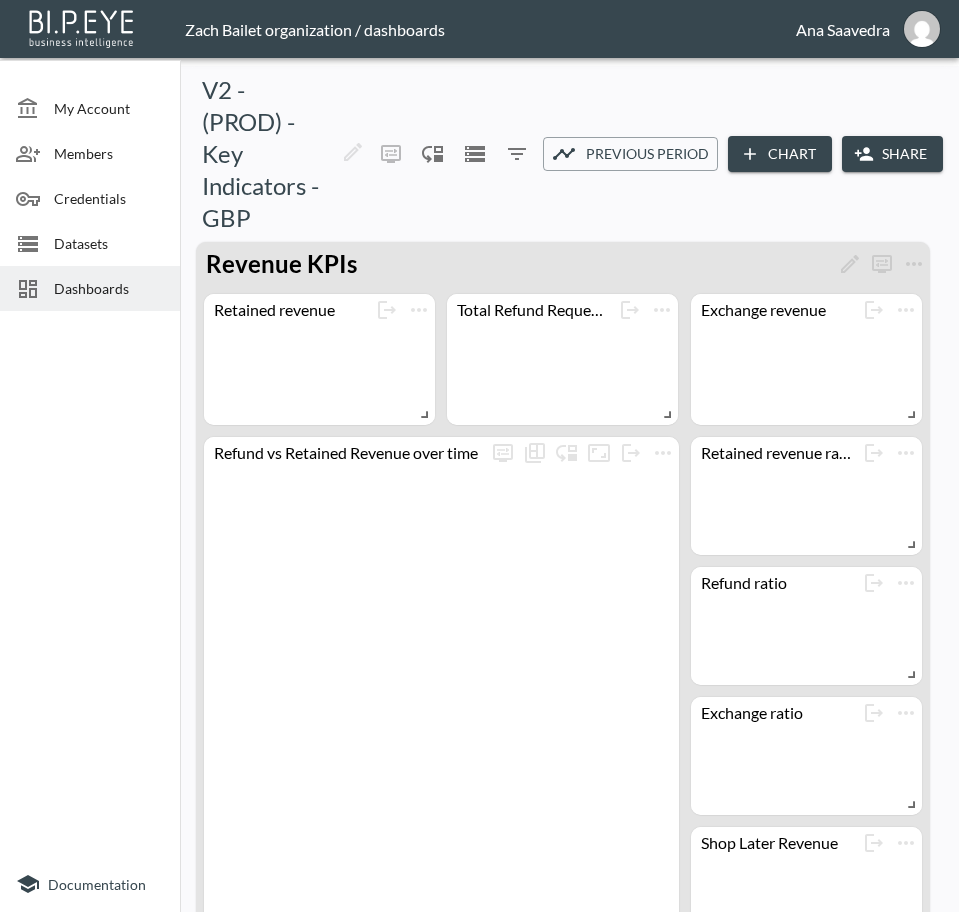 click 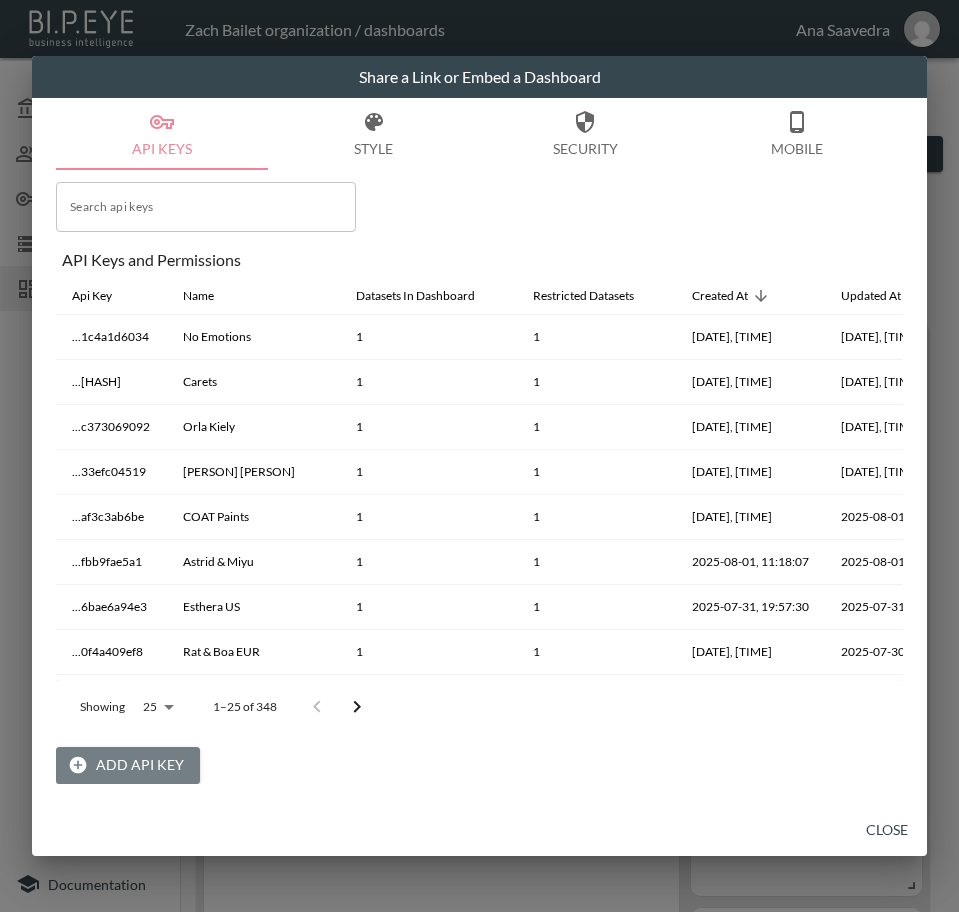 click on "Add API Key" at bounding box center (128, 765) 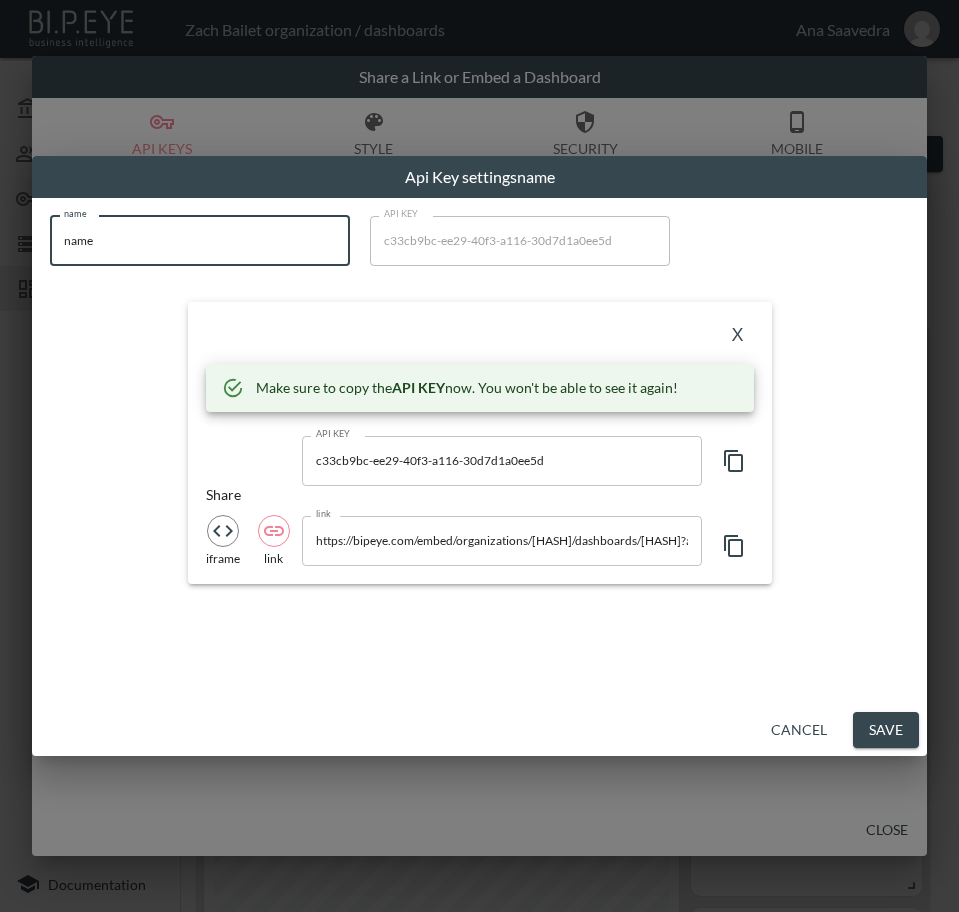 click on "BI.P.EYE, Interactive Analytics Dashboards - app [PERSON] organization / dashboards [PERSON] [PERSON] My Account Members Credentials Datasets Dashboards Documentation V2 - (PROD) - Key Indicators - GBP 0 2 Previous period Chart Share created_at   DATE RANGE [MONTH] 01, [YEAR]       swap_id   IS [HASH]    Revenue KPIs Retained revenue   Loading...  Total Refund Requested £[NUMBER] [NUMBER] -99% [MONTH] 30, [YEAR] - [MONTH] 01, [YEAR] Exchange revenue £0 [NUMBER] -100% [MONTH] 30, [YEAR] - [MONTH] 01, [YEAR] Retained revenue ratio 0% Refund vs Retained Revenue over time Refund ratio 100% Exchange ratio 0% Shop Later Revenue £0 0 0% [MONTH] 30, [YEAR] - [MONTH] 01, [YEAR] Shipping KPIs Number of orders per shipping carrier Retained revenue per shipping carrier   Shipment From Address Country Analysis Shipment From Address Country Retained Ratio Refund Ratio Exchange Ratio Retained Revenue Refund Revenue Exchange Revenue 0% 100% 0% 0 [NUMBER] 0                              United Kingdom 0% 100% 0% 0 [NUMBER] 0                              Showing 25 25 1–1 of 1 Returns       X" at bounding box center [479, 456] 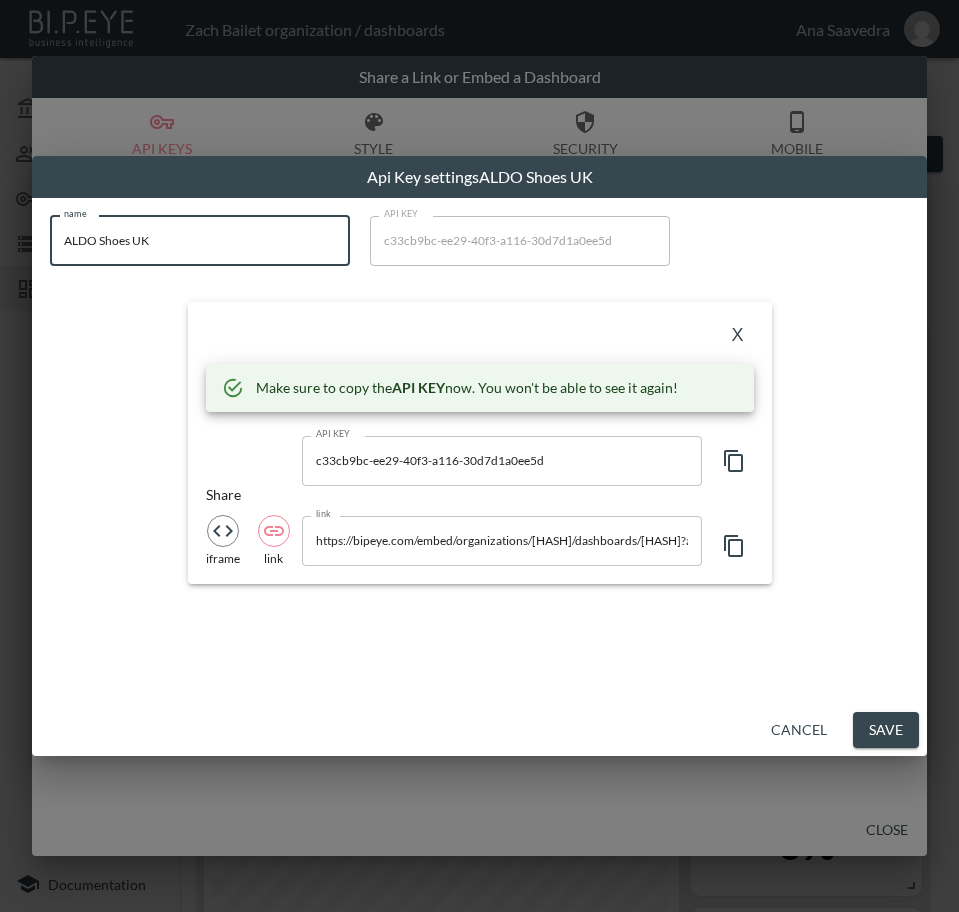 type on "ALDO Shoes UK" 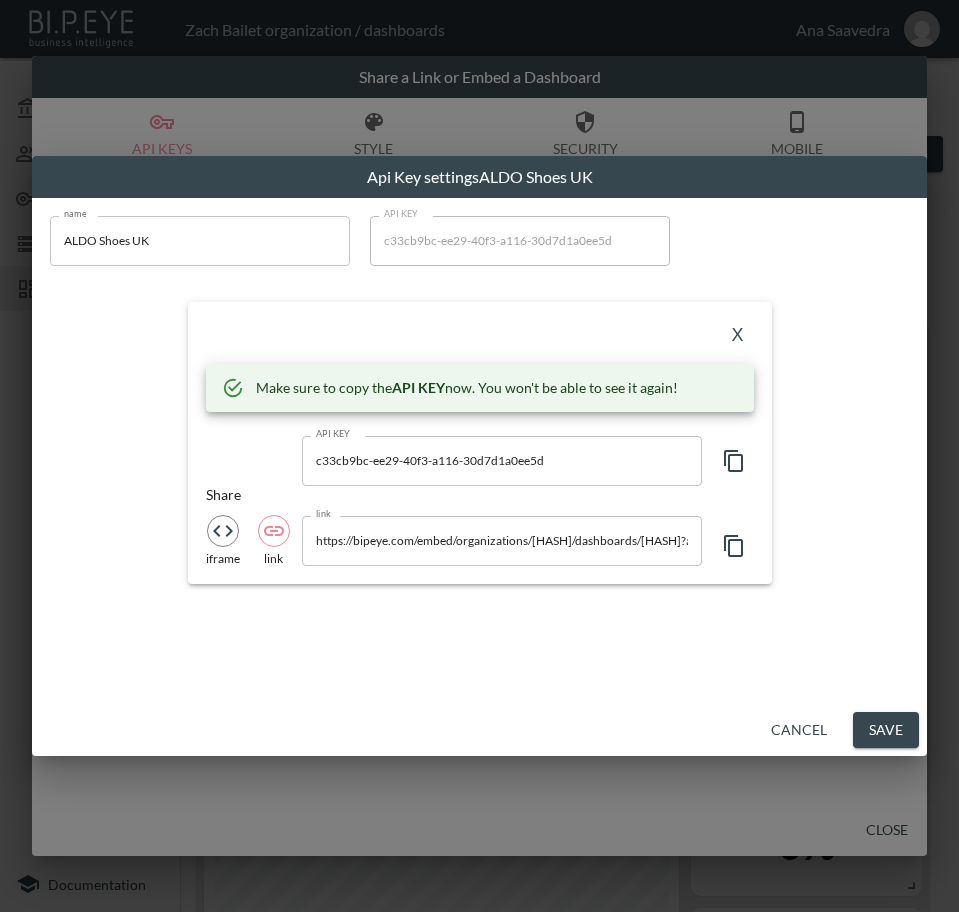 click on "X" at bounding box center [480, 336] 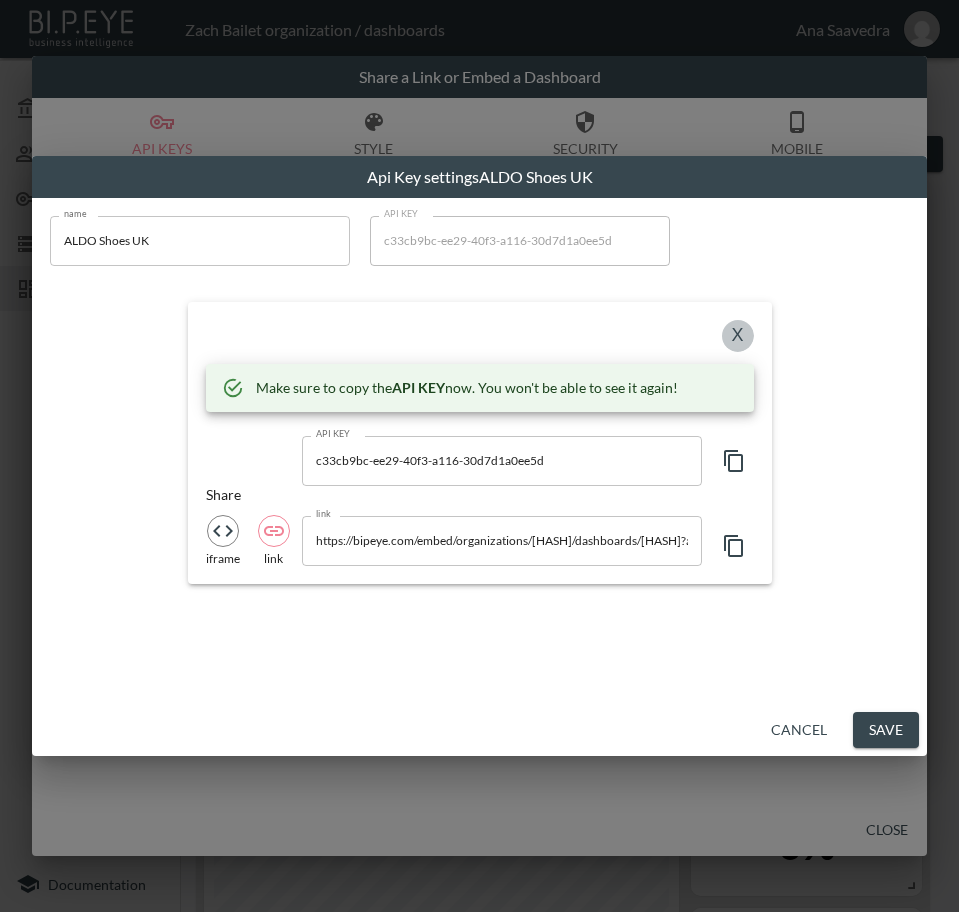 click on "X" at bounding box center [738, 336] 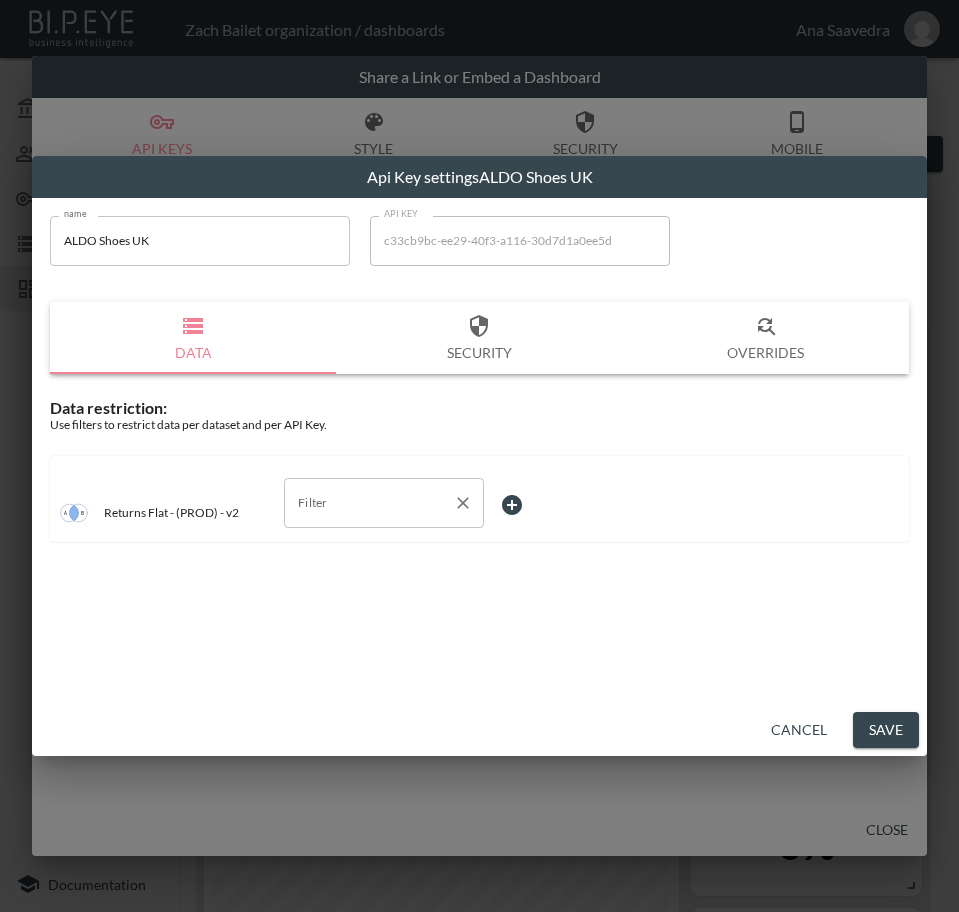 click on "Filter" at bounding box center (369, 503) 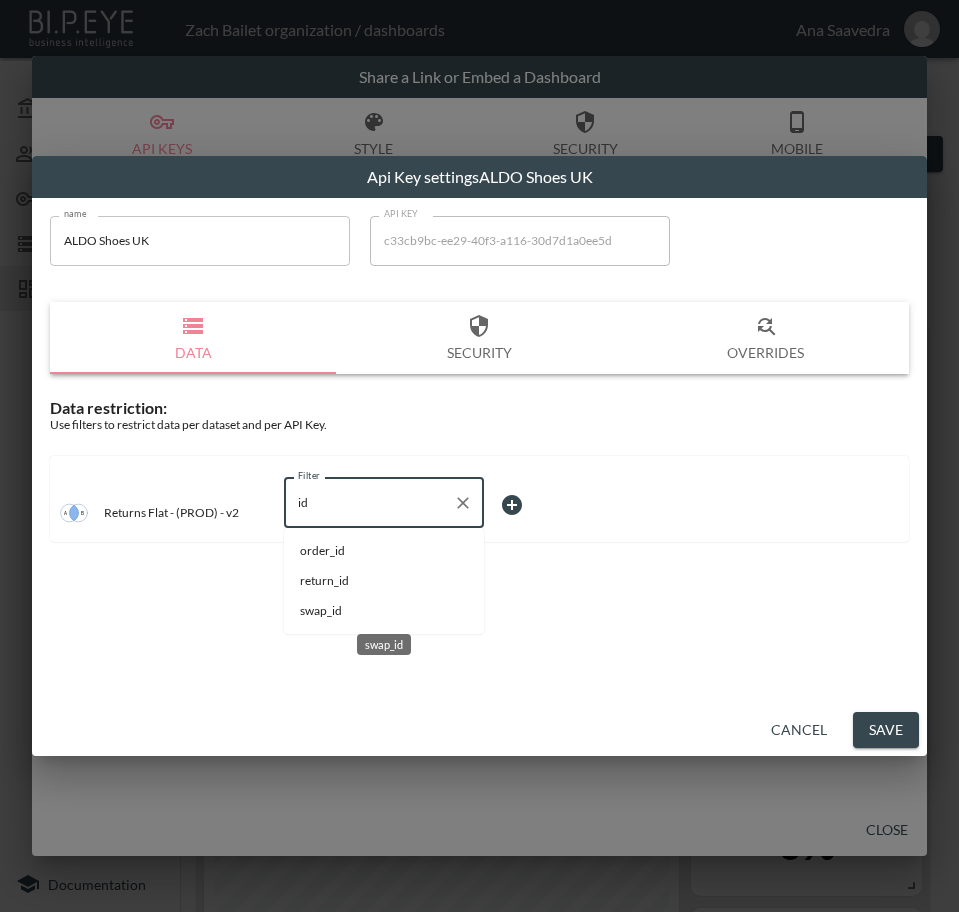 click on "swap_id" at bounding box center [384, 611] 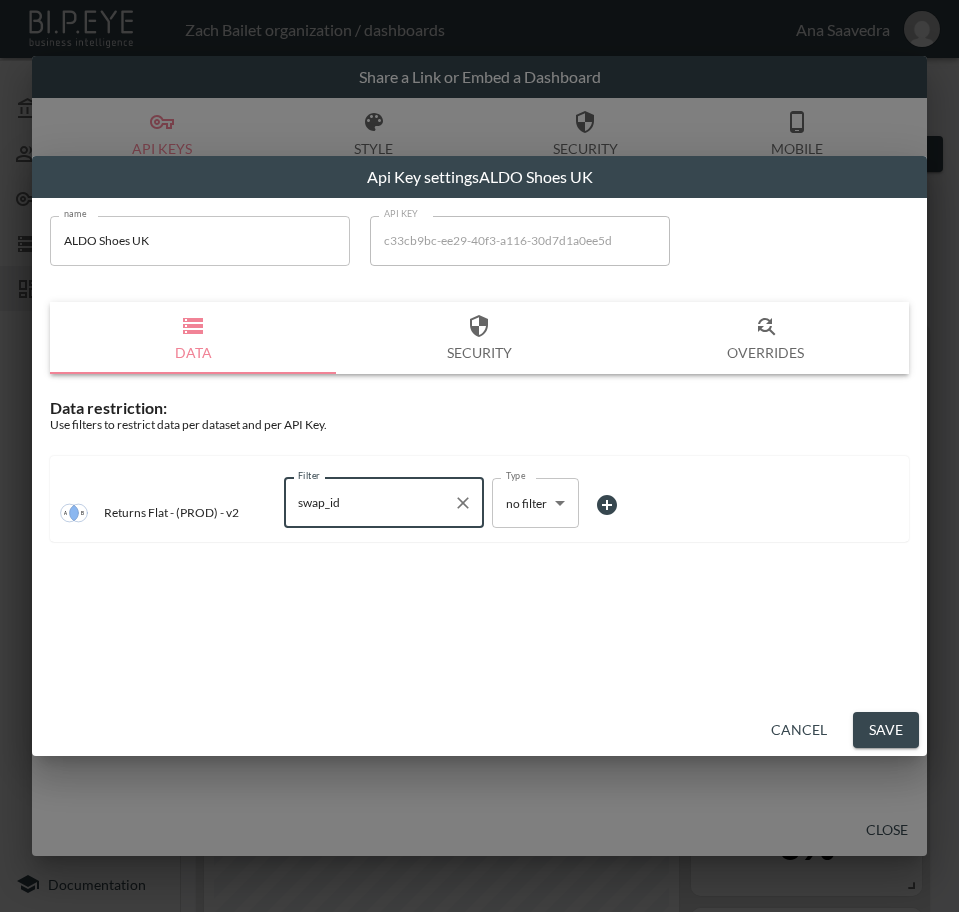 type on "swap_id" 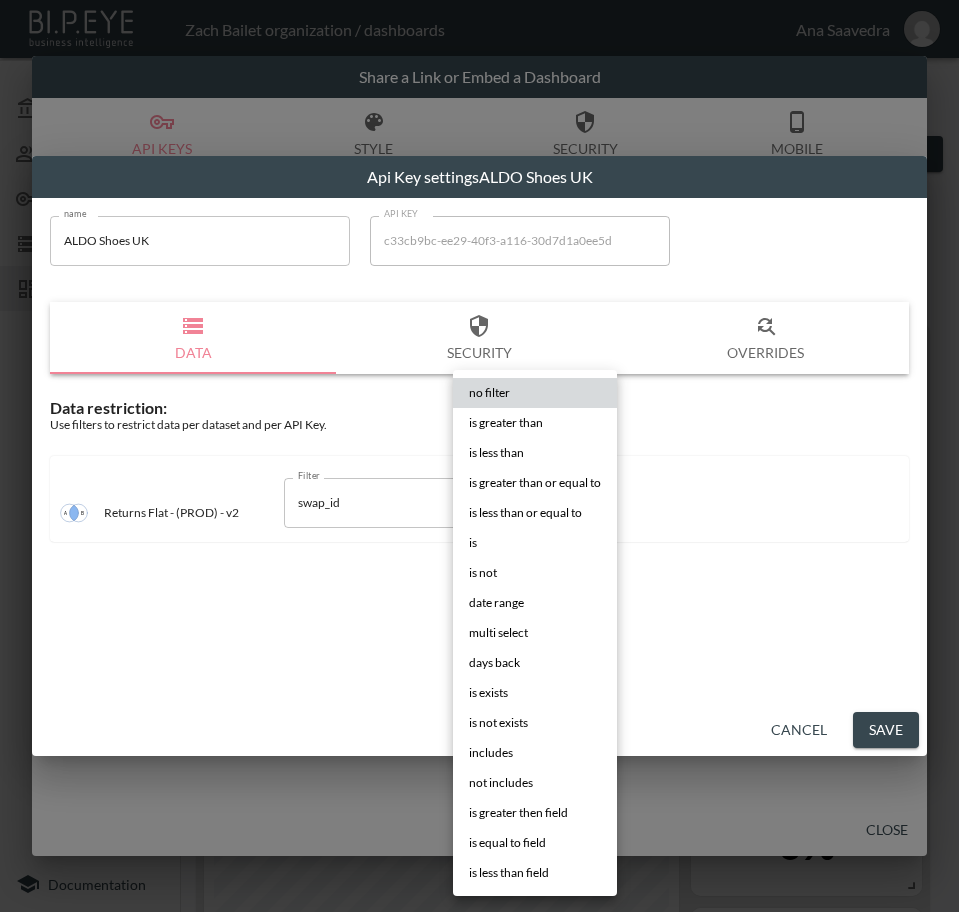 click on "is" at bounding box center (535, 543) 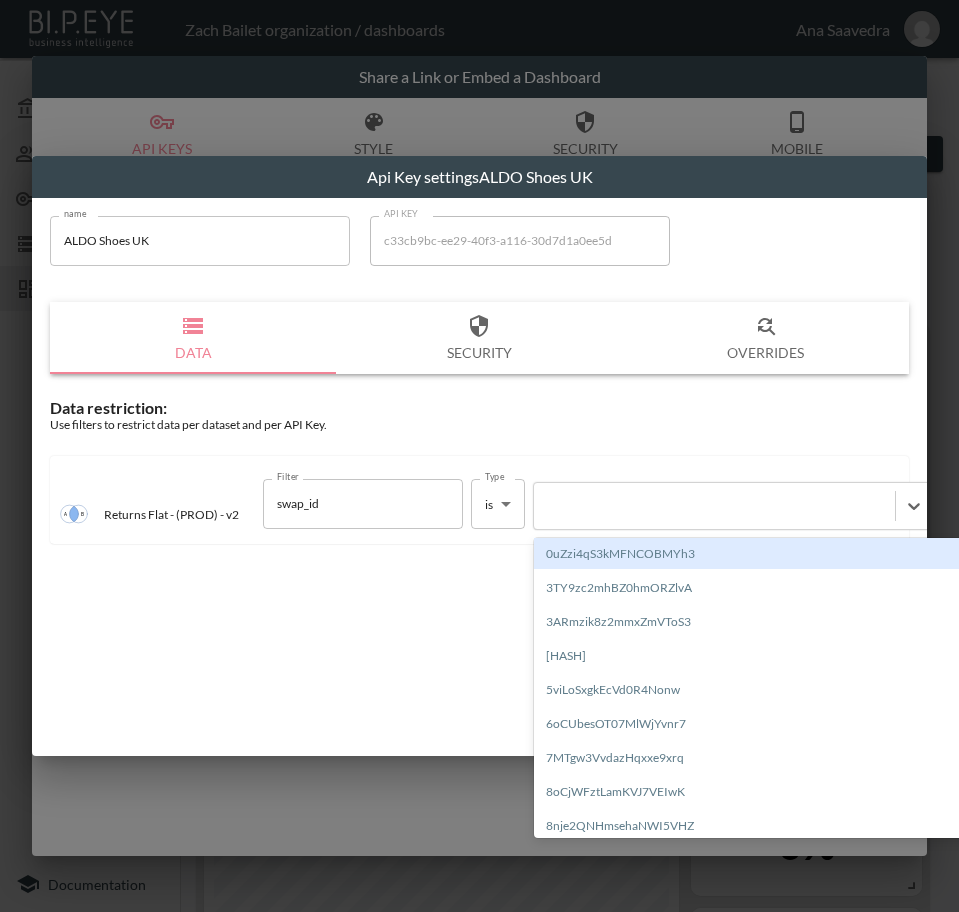 click at bounding box center (714, 505) 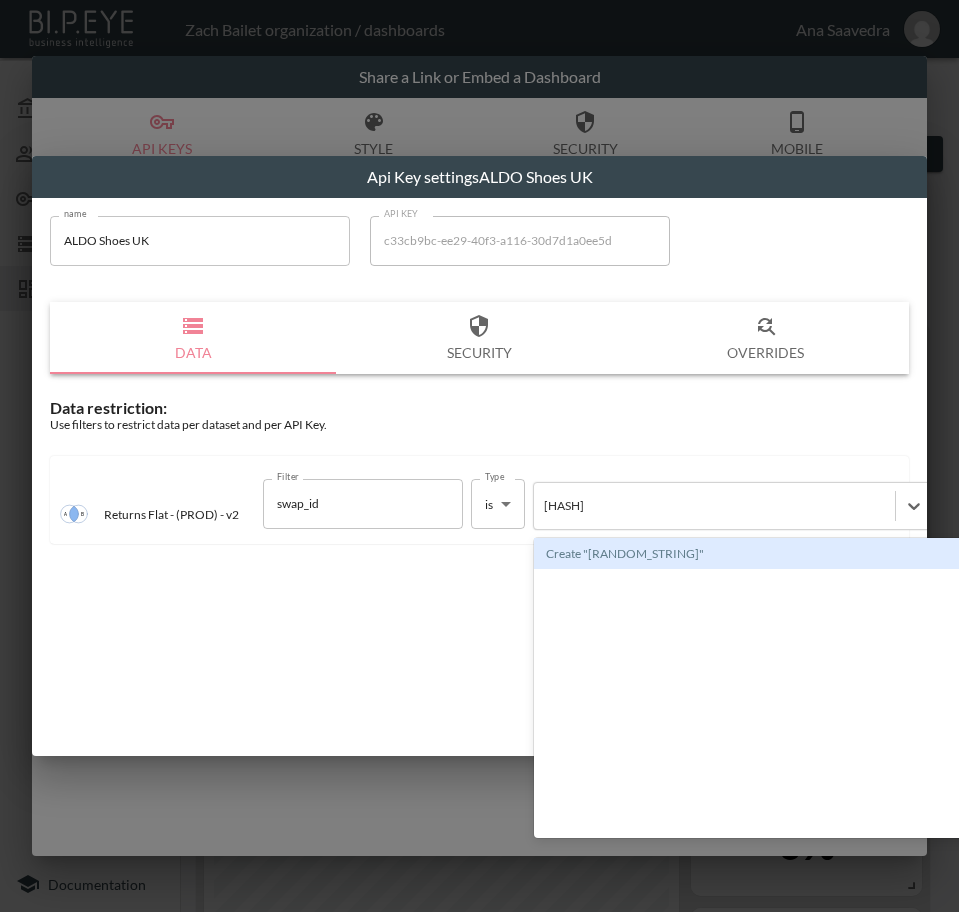 type 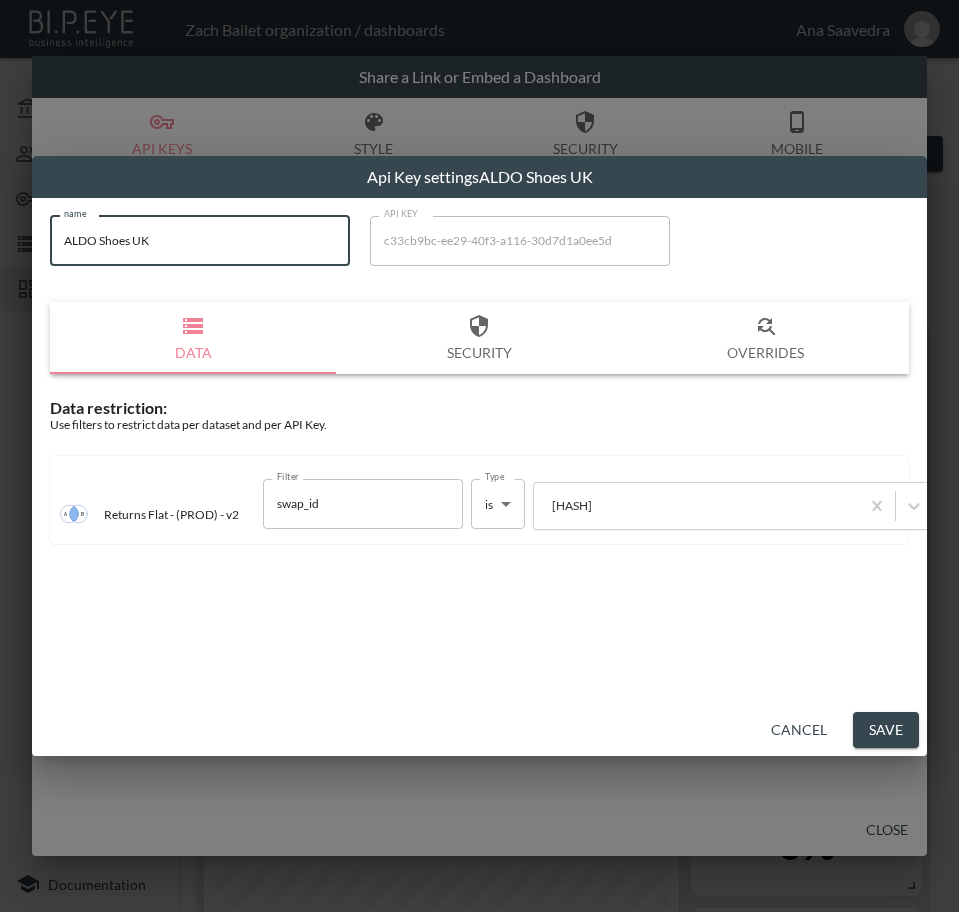 drag, startPoint x: 135, startPoint y: 254, endPoint x: 51, endPoint y: 264, distance: 84.59315 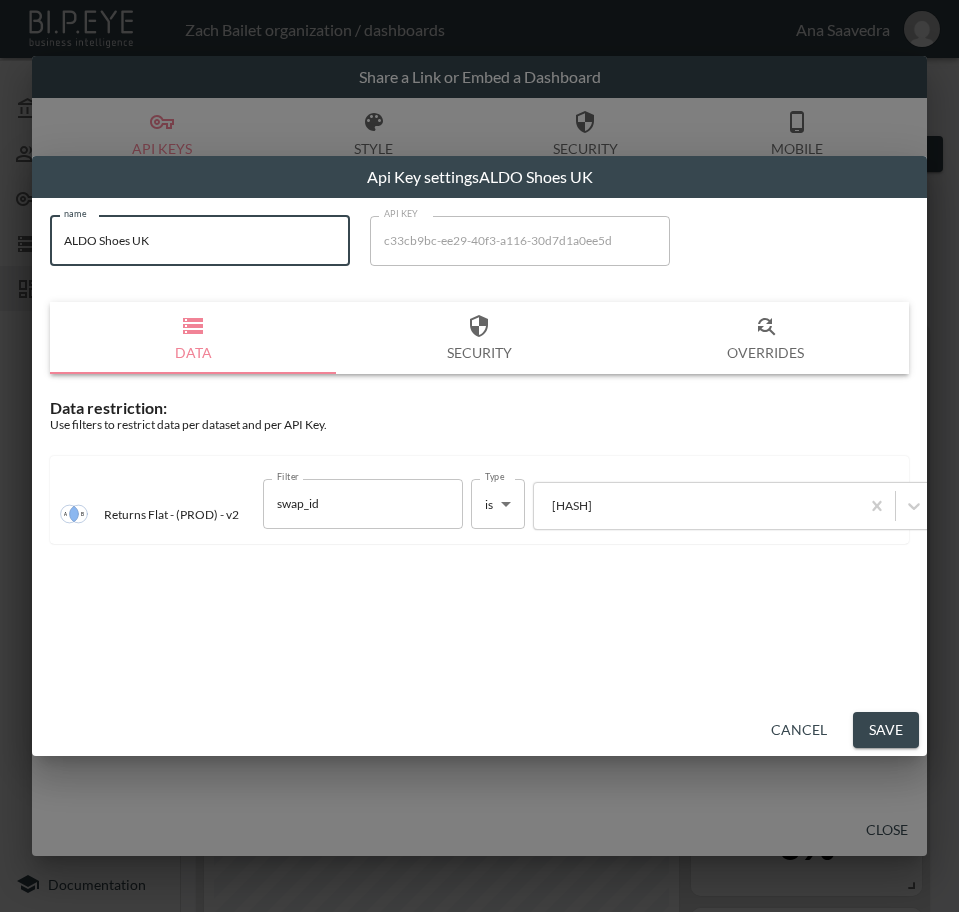 click on "Save" at bounding box center (886, 730) 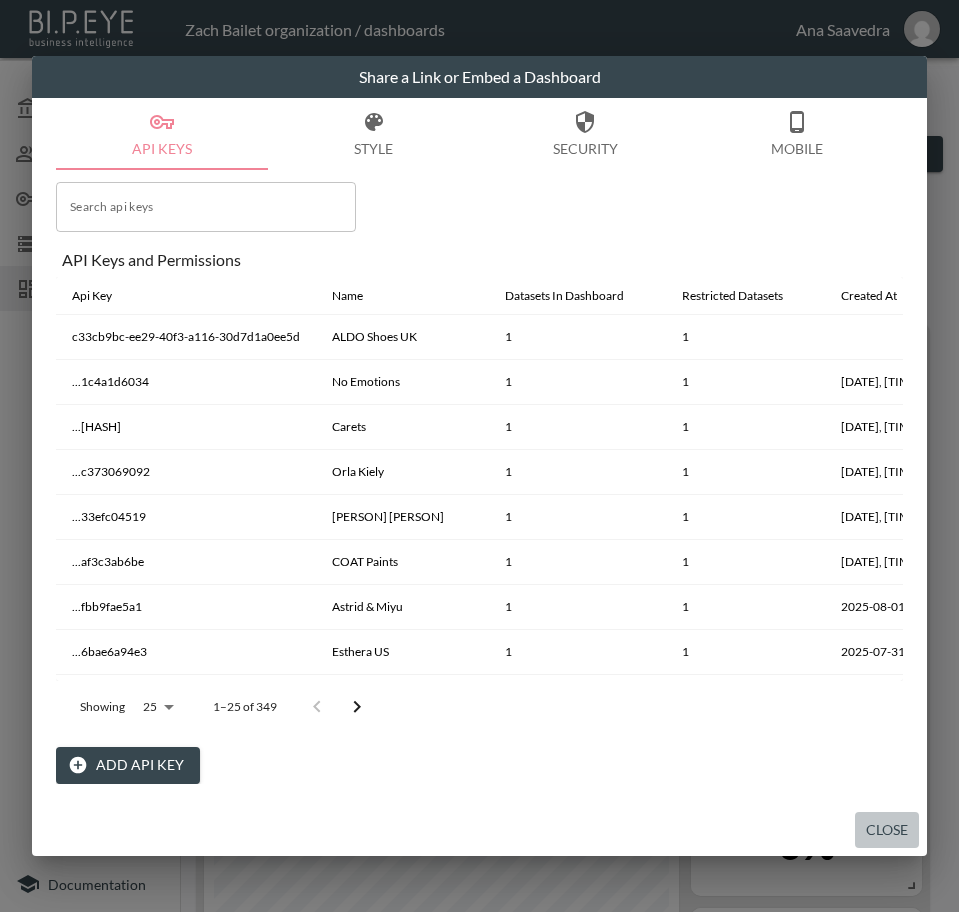 click on "Close" at bounding box center [887, 830] 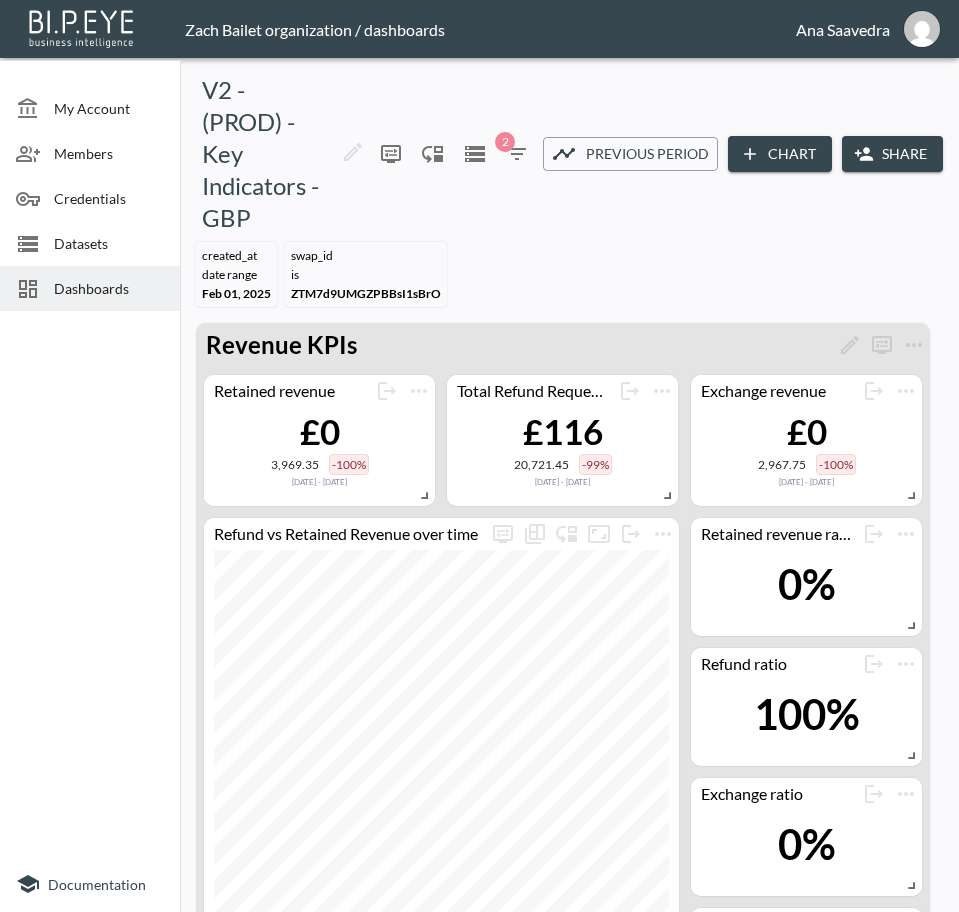 click on "Dashboards" at bounding box center [109, 288] 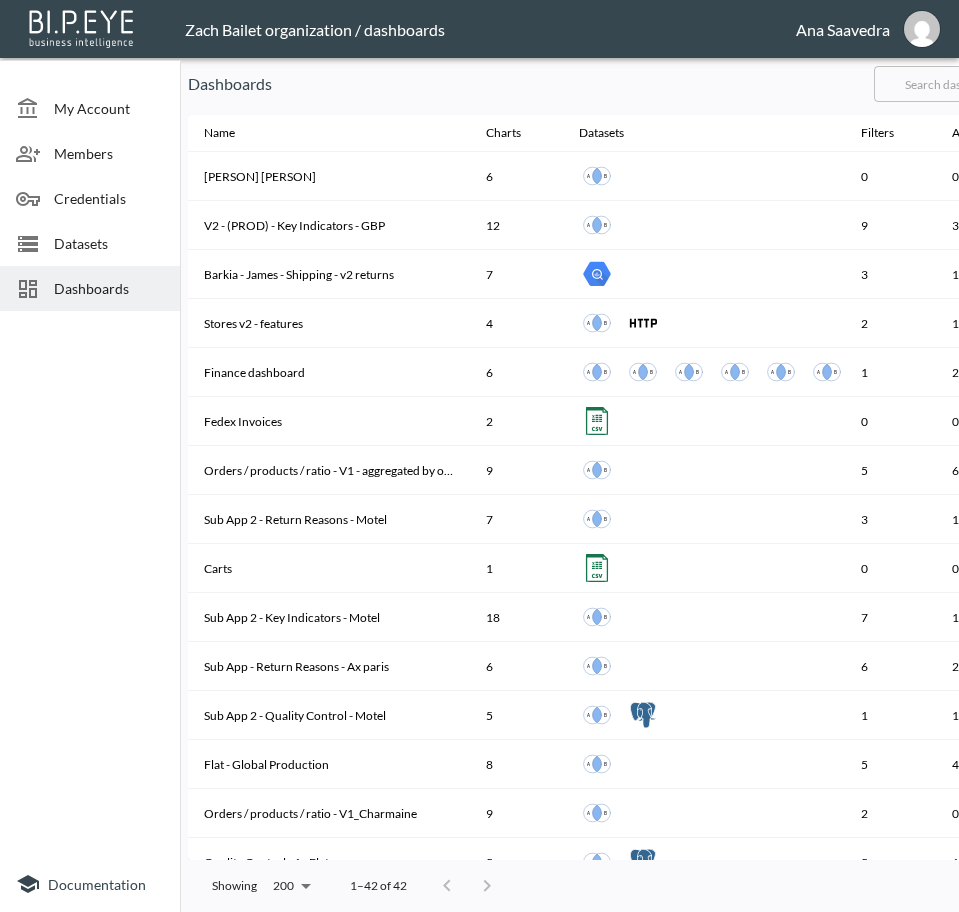 click at bounding box center (955, 84) 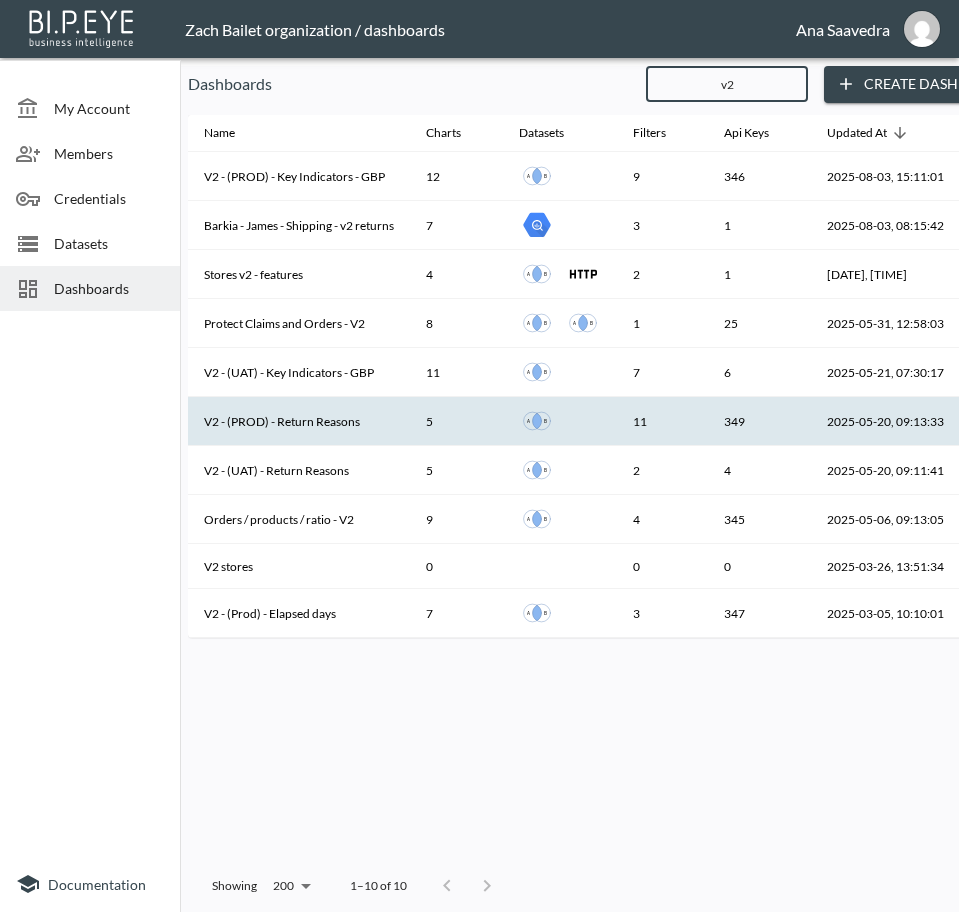 type on "v2" 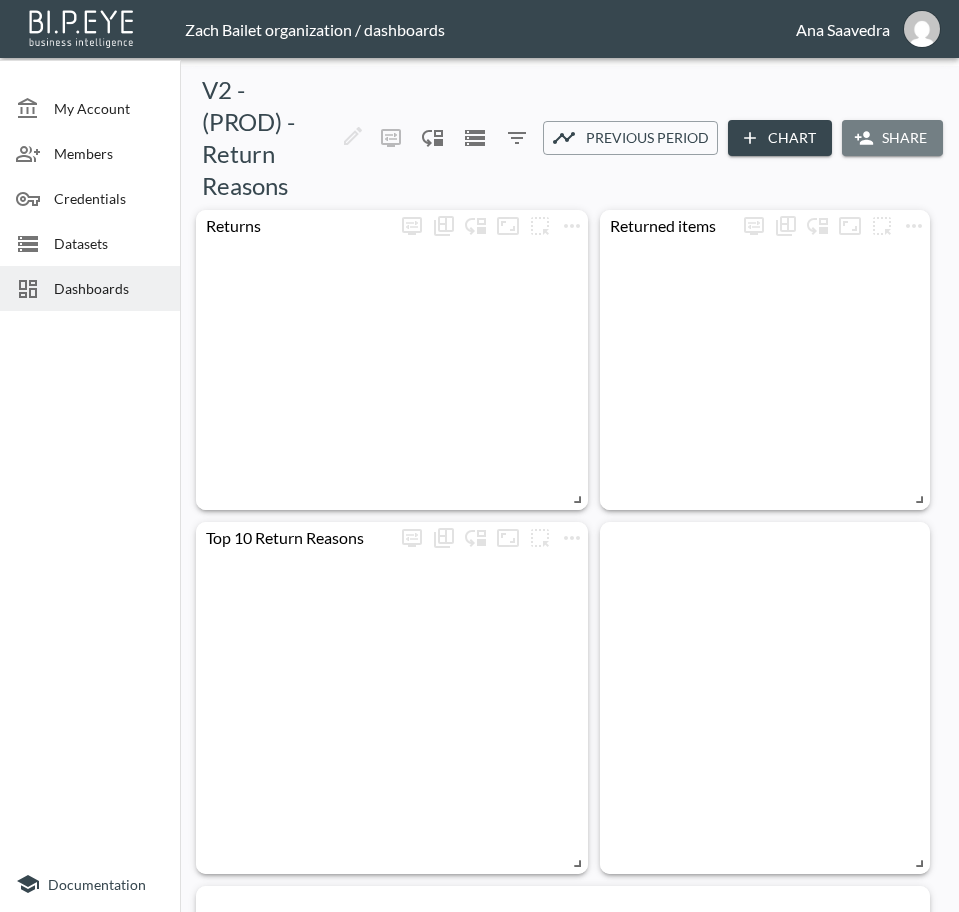 click on "Share" at bounding box center [892, 138] 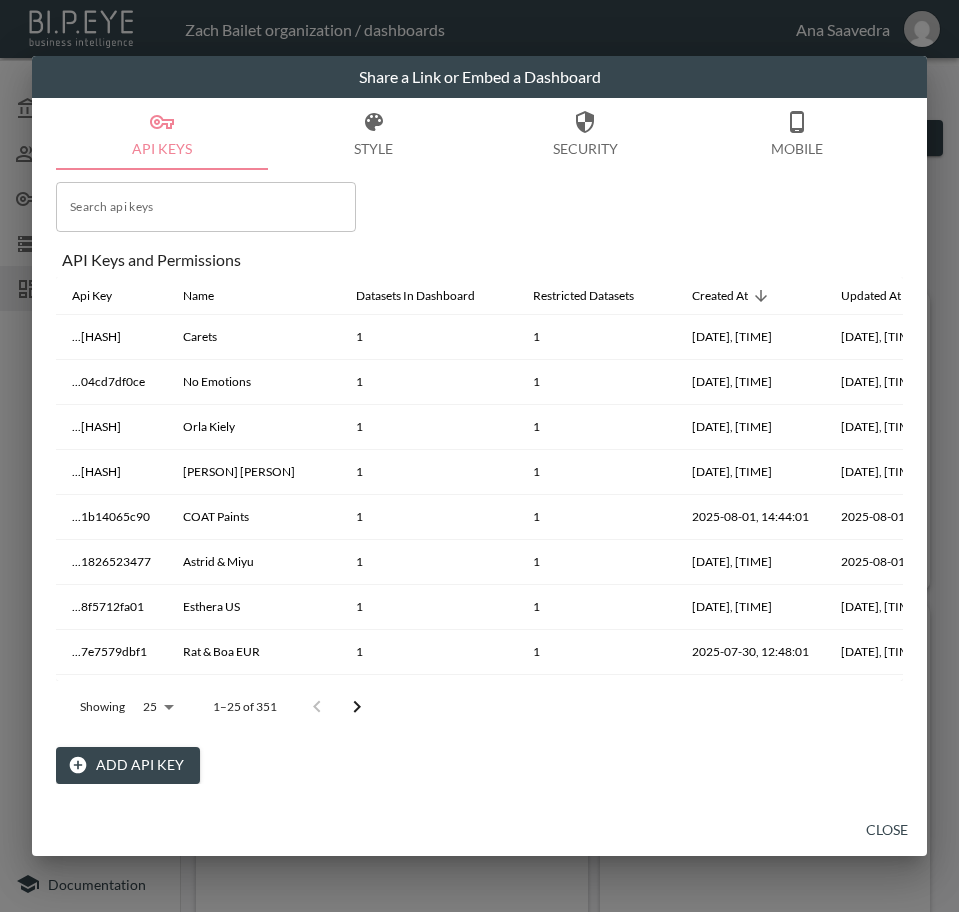 click on "Add API Key" at bounding box center (128, 765) 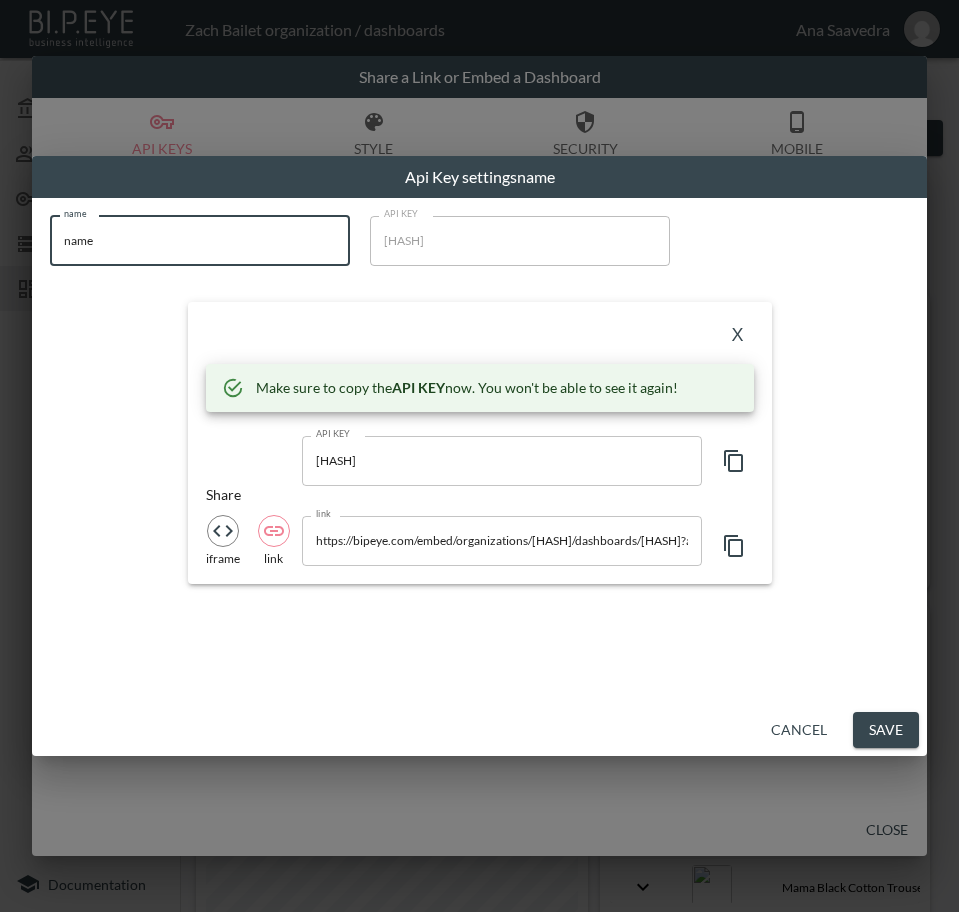 click on "name" at bounding box center [200, 241] 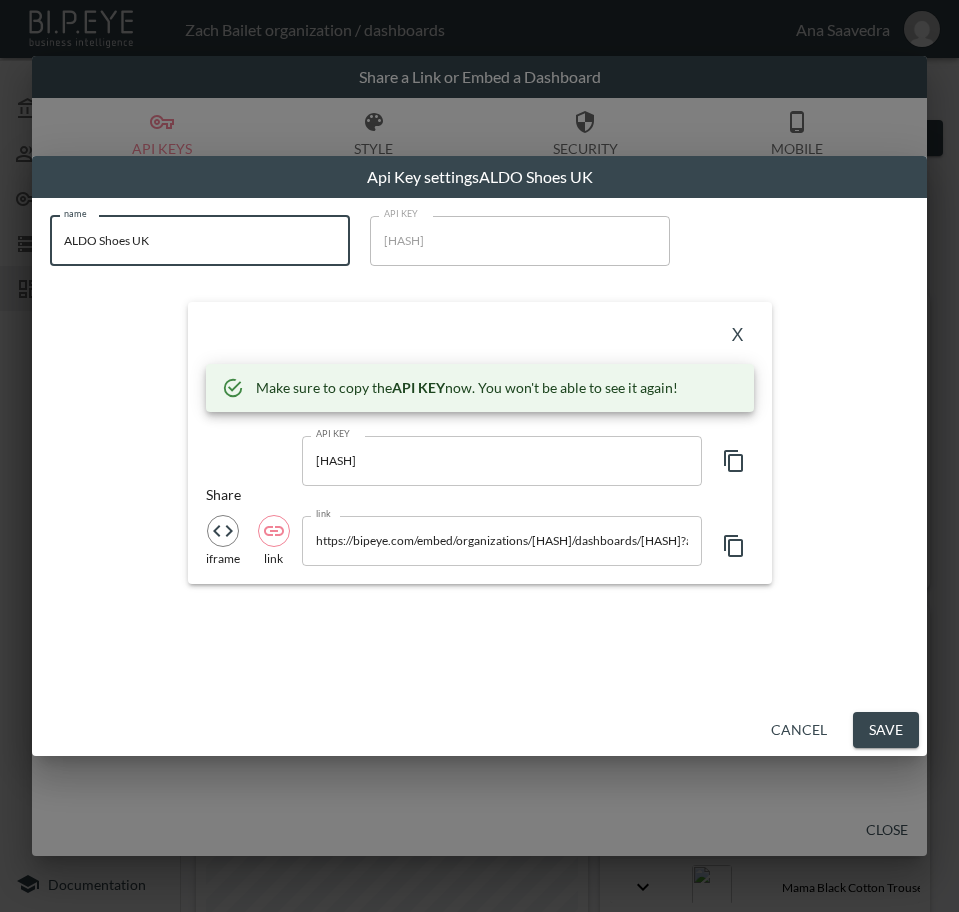 type on "ALDO Shoes UK" 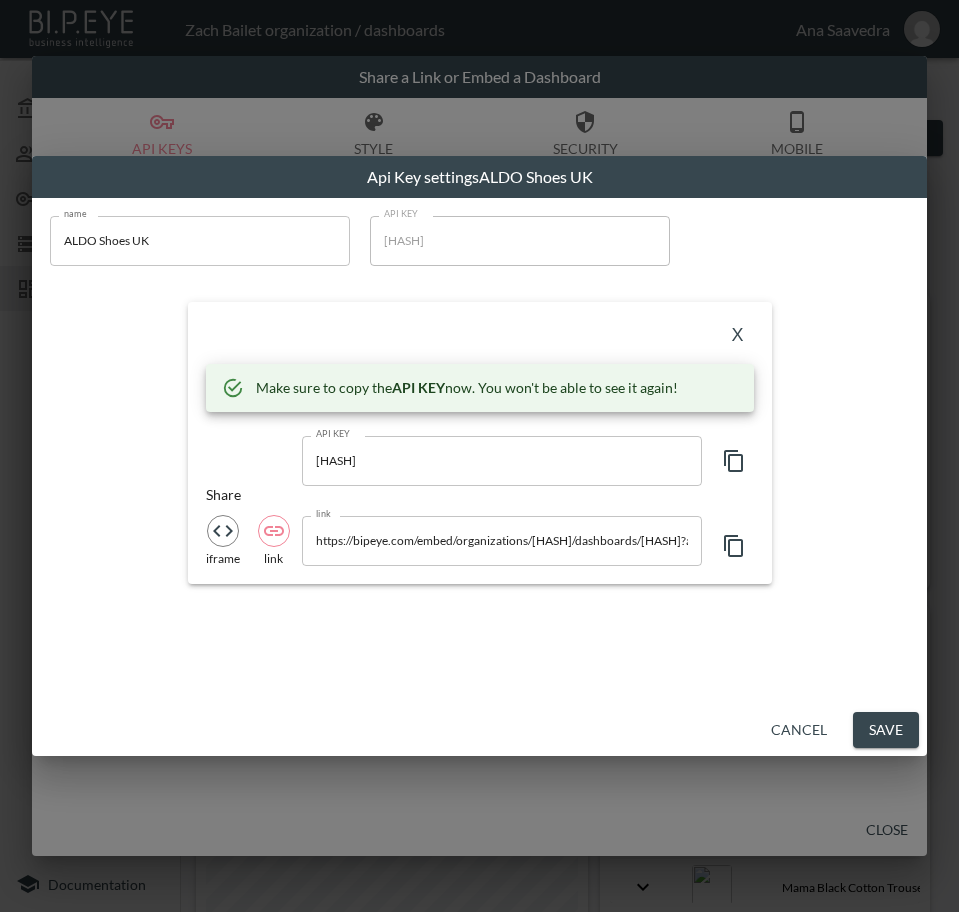 click on "X" at bounding box center [480, 336] 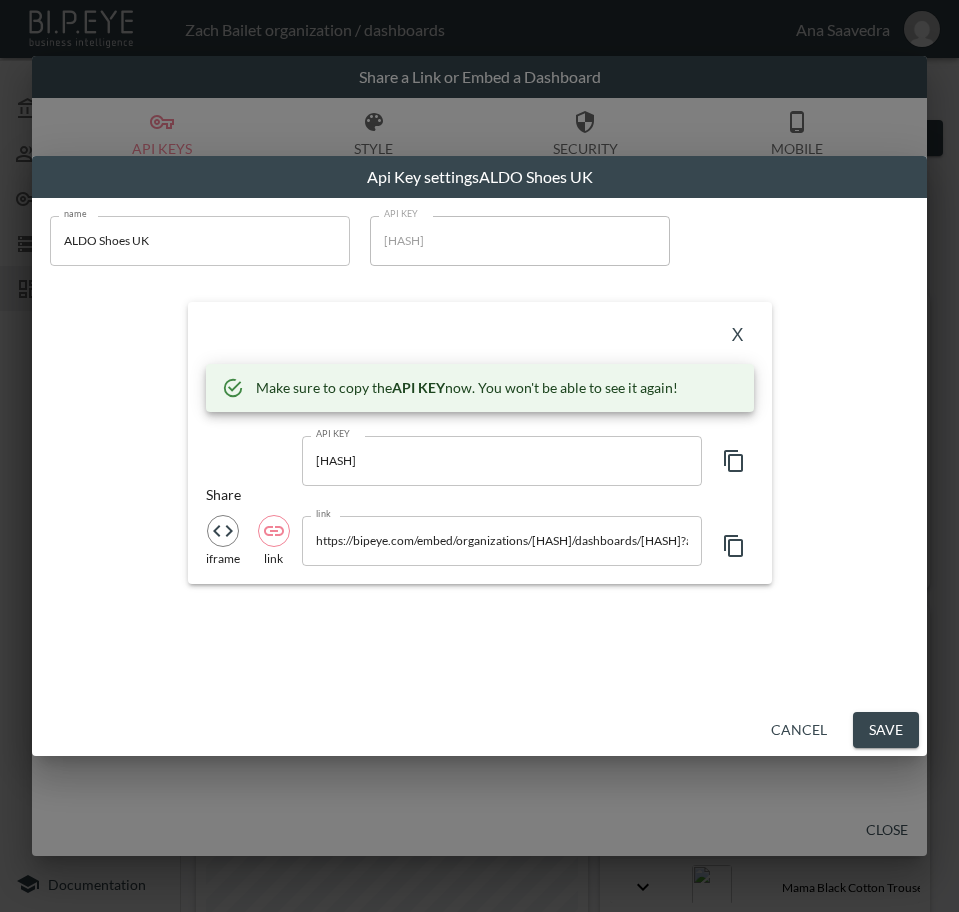click on "X" at bounding box center (738, 336) 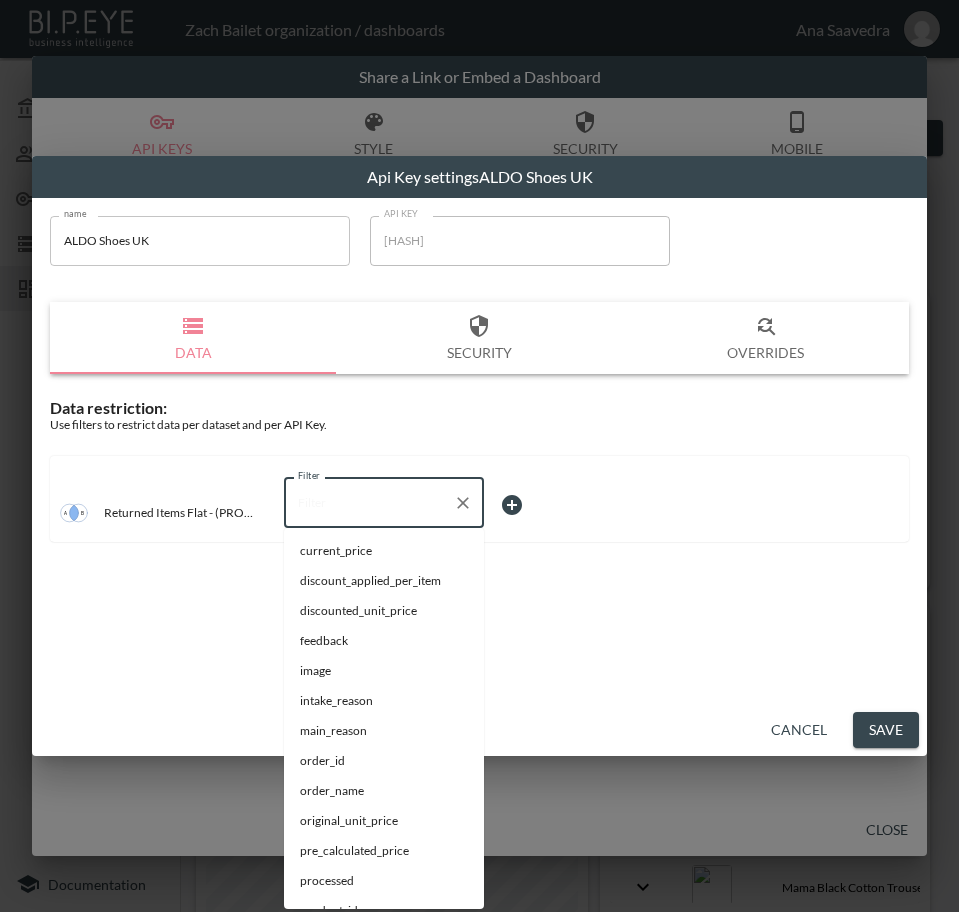 click on "Filter" at bounding box center [369, 503] 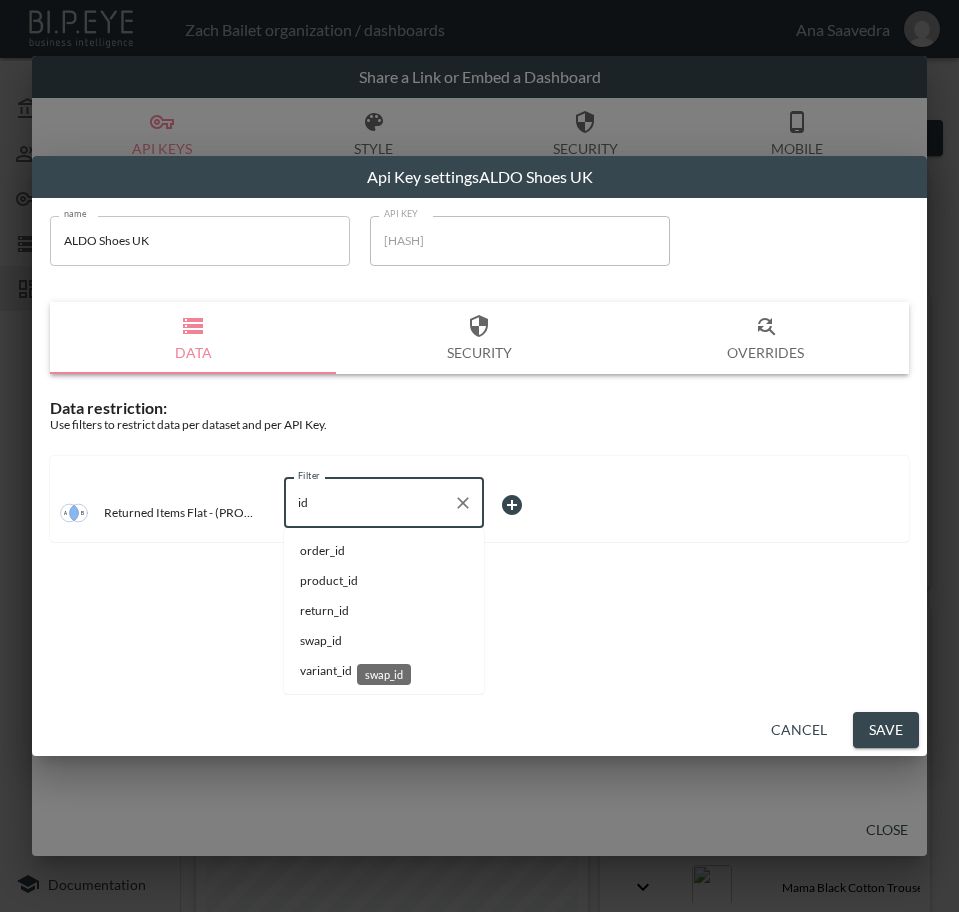 click on "swap_id" at bounding box center [384, 641] 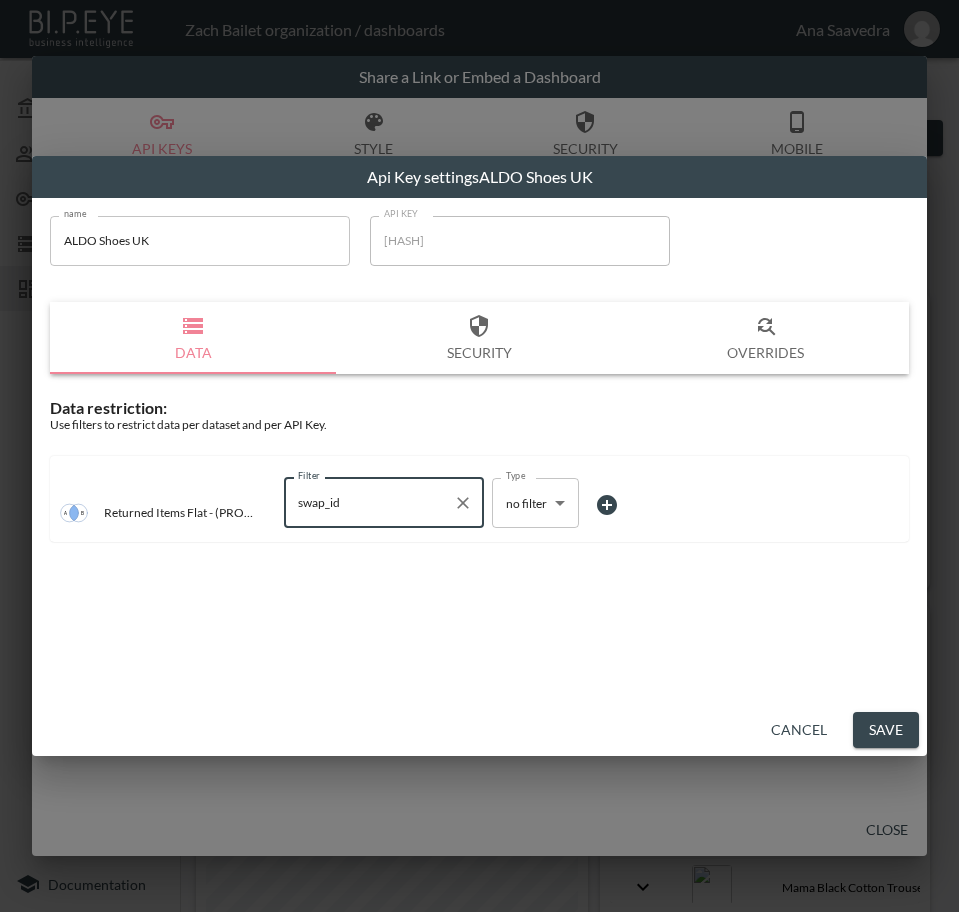 type on "swap_id" 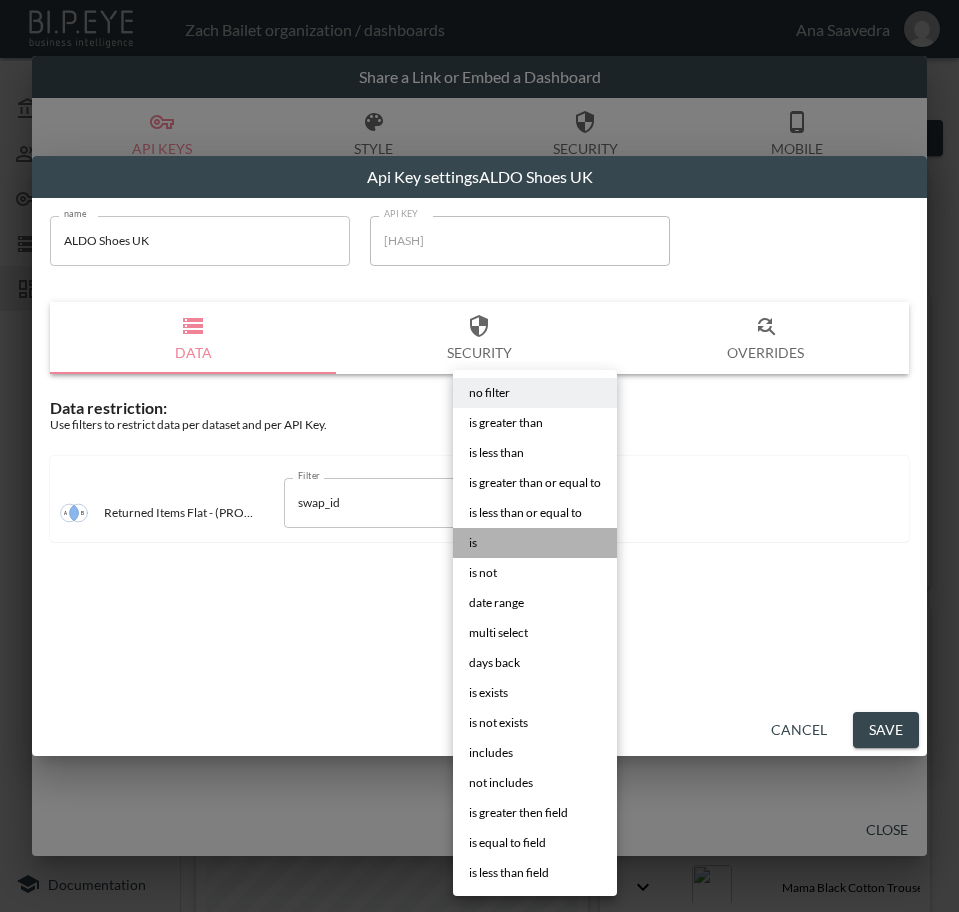 click on "is" at bounding box center [535, 543] 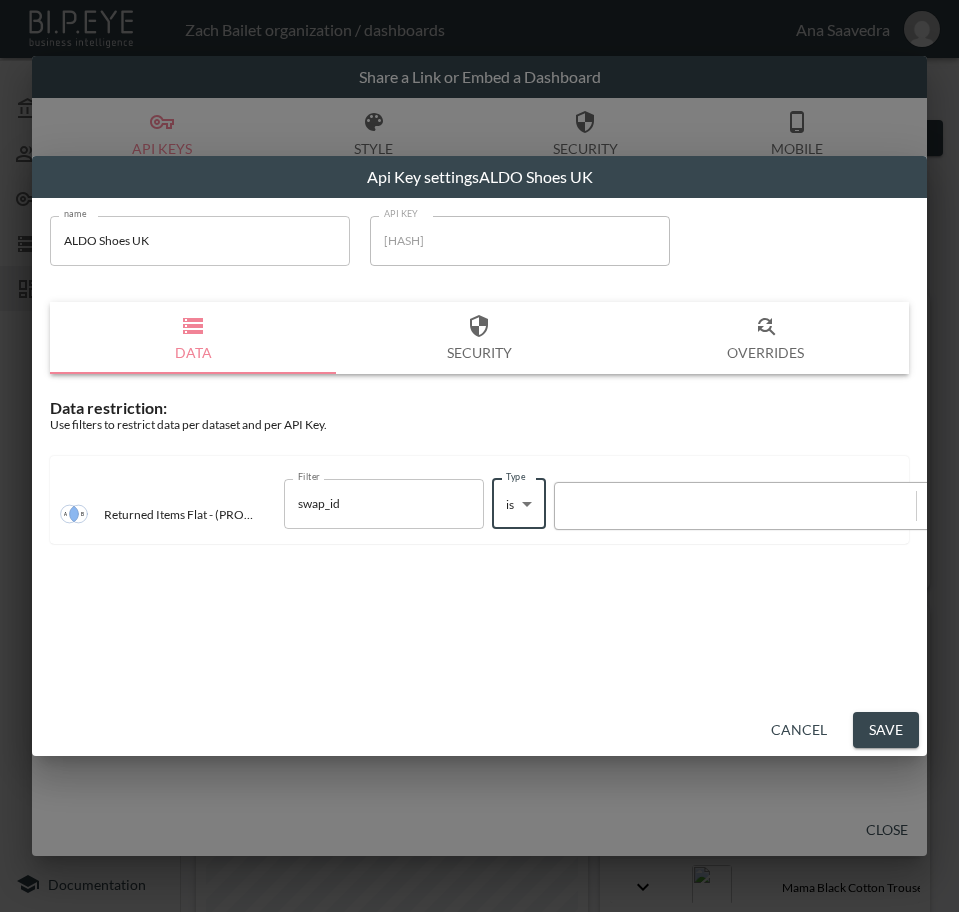 click at bounding box center (735, 505) 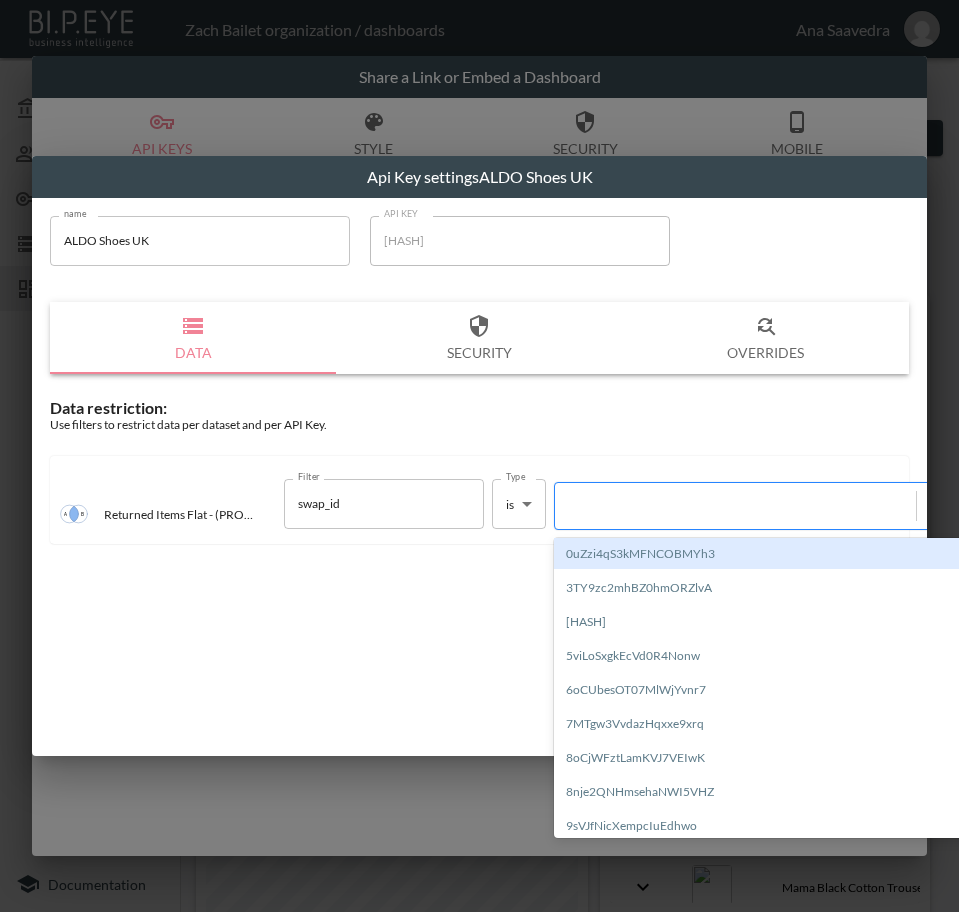 paste on "[HASH]" 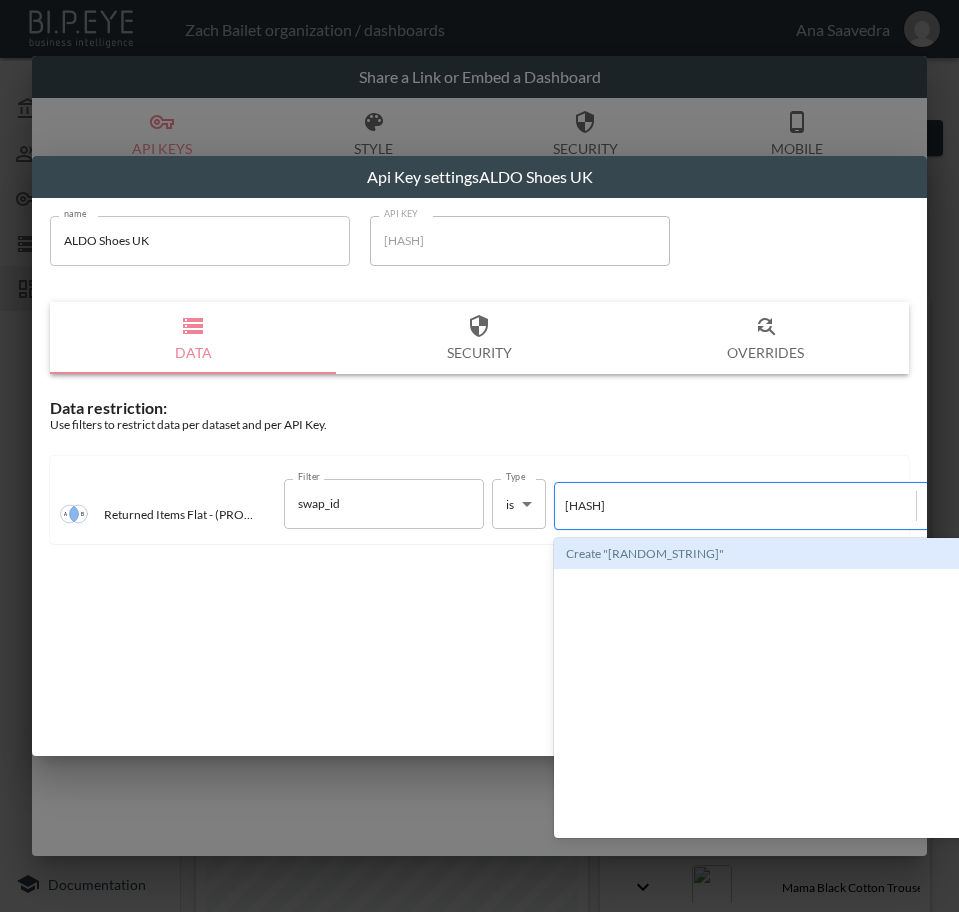 type 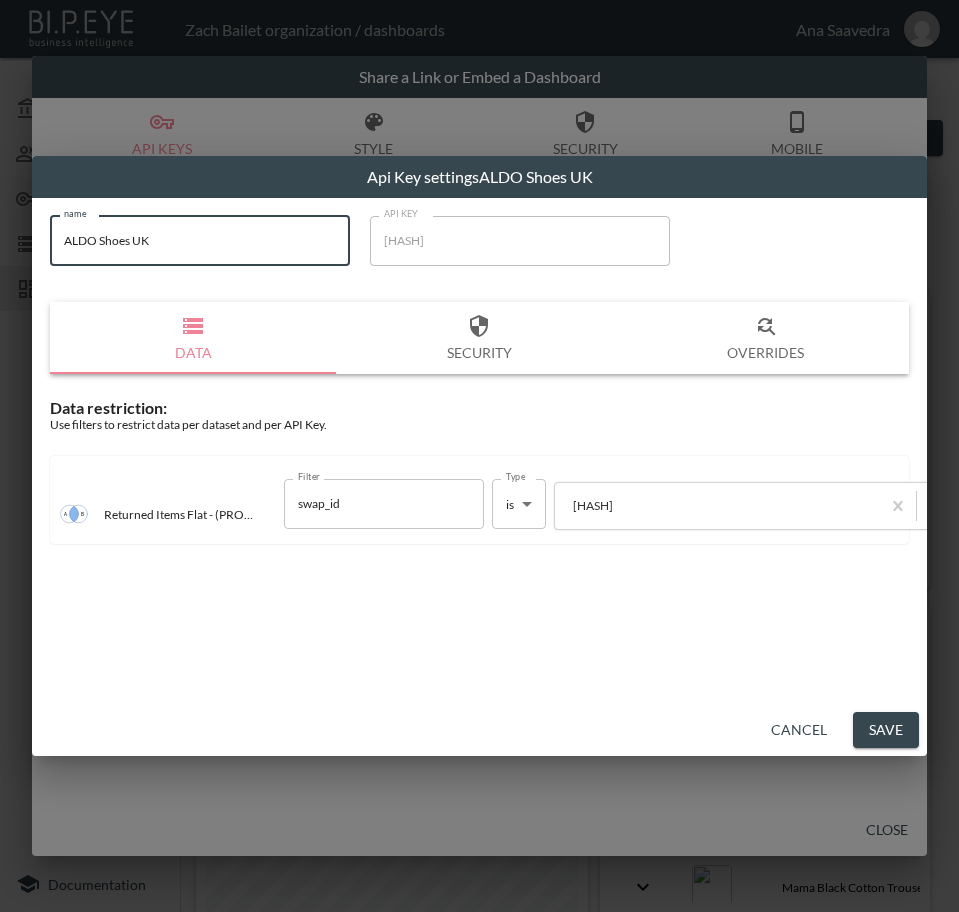 drag, startPoint x: 204, startPoint y: 247, endPoint x: 47, endPoint y: 265, distance: 158.02847 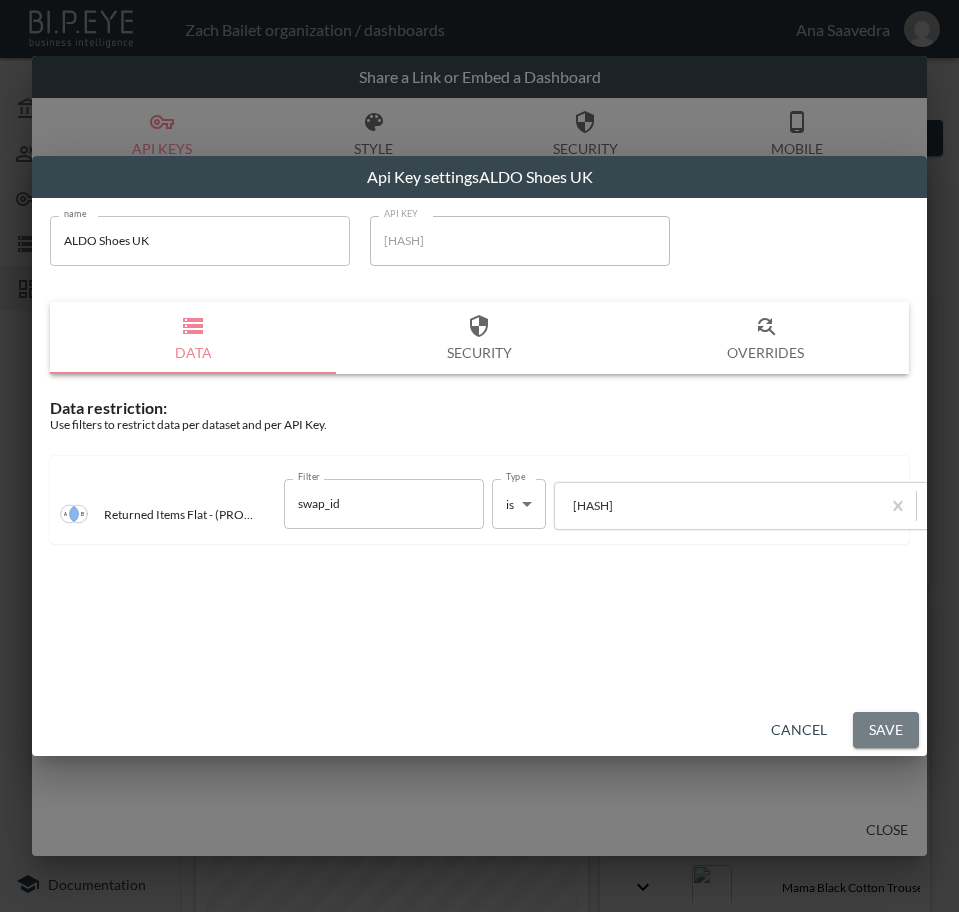 click on "Save" at bounding box center [886, 730] 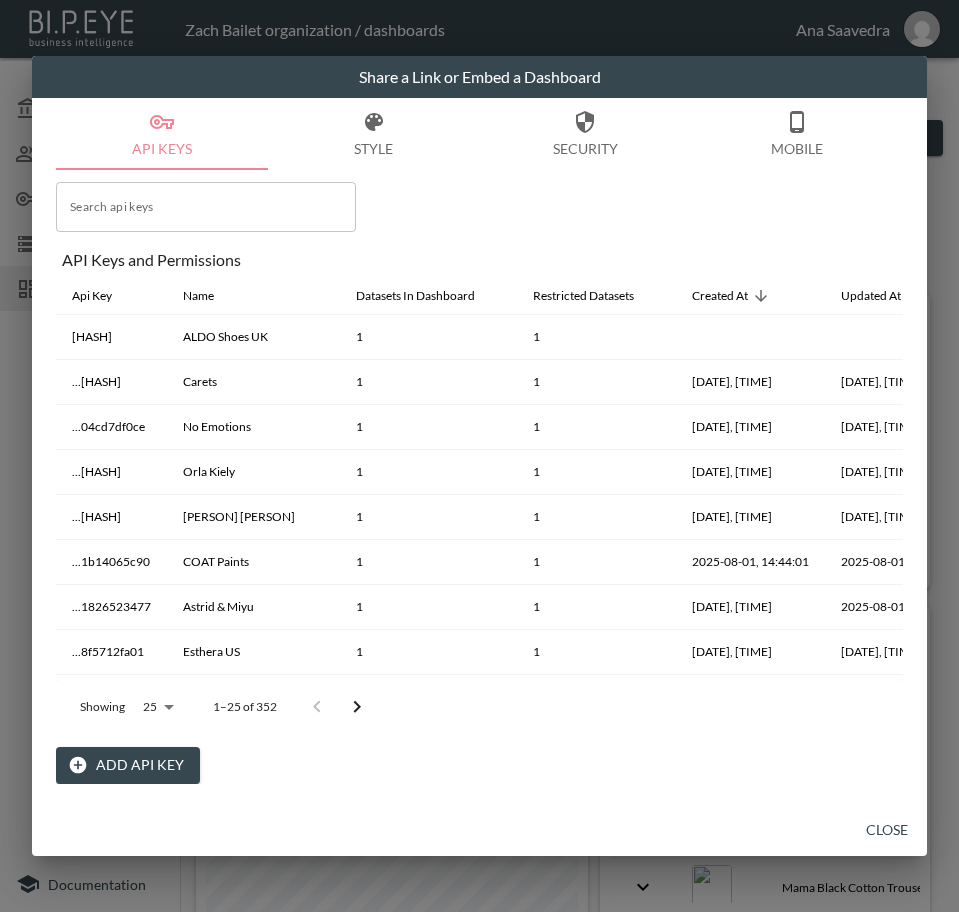 click on "Close" at bounding box center (887, 830) 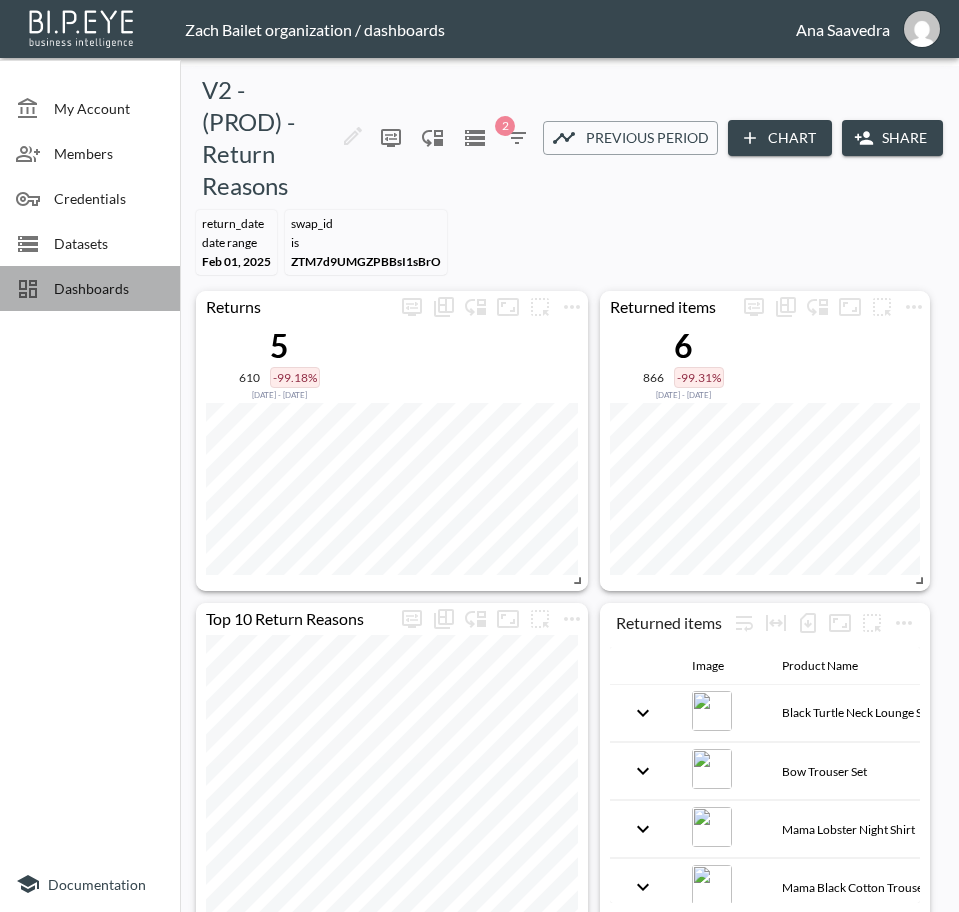 click on "Dashboards" at bounding box center (109, 288) 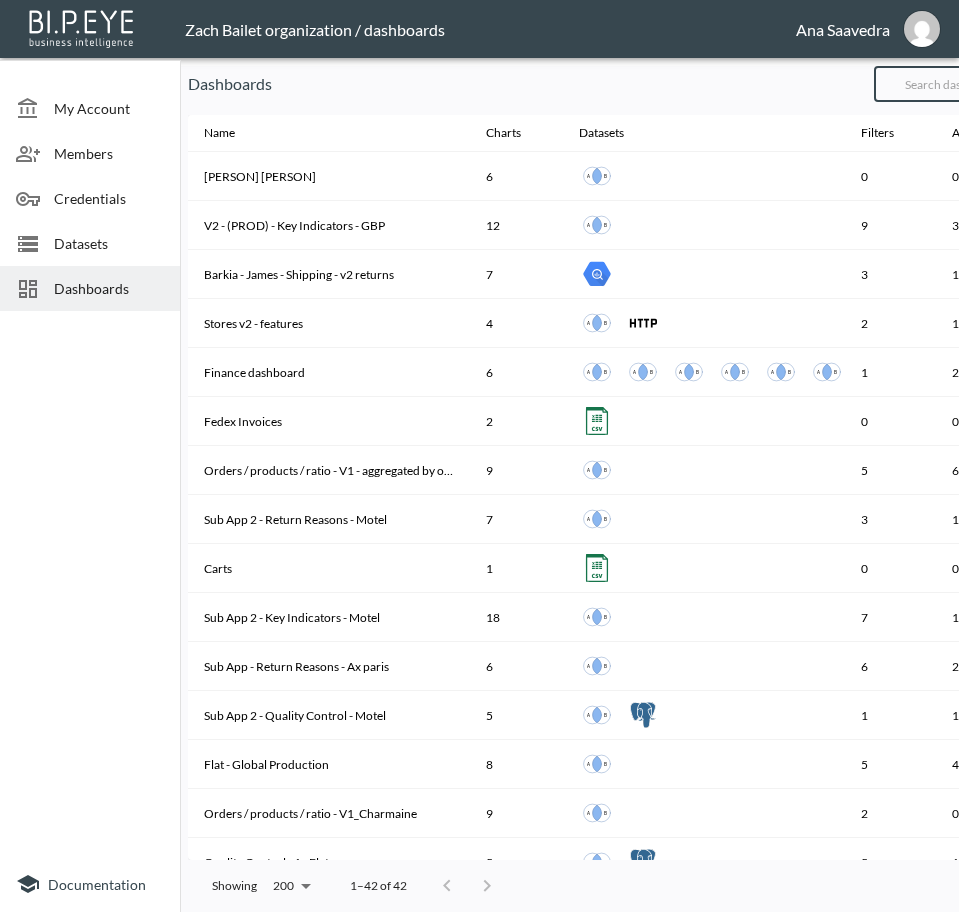 click at bounding box center [955, 84] 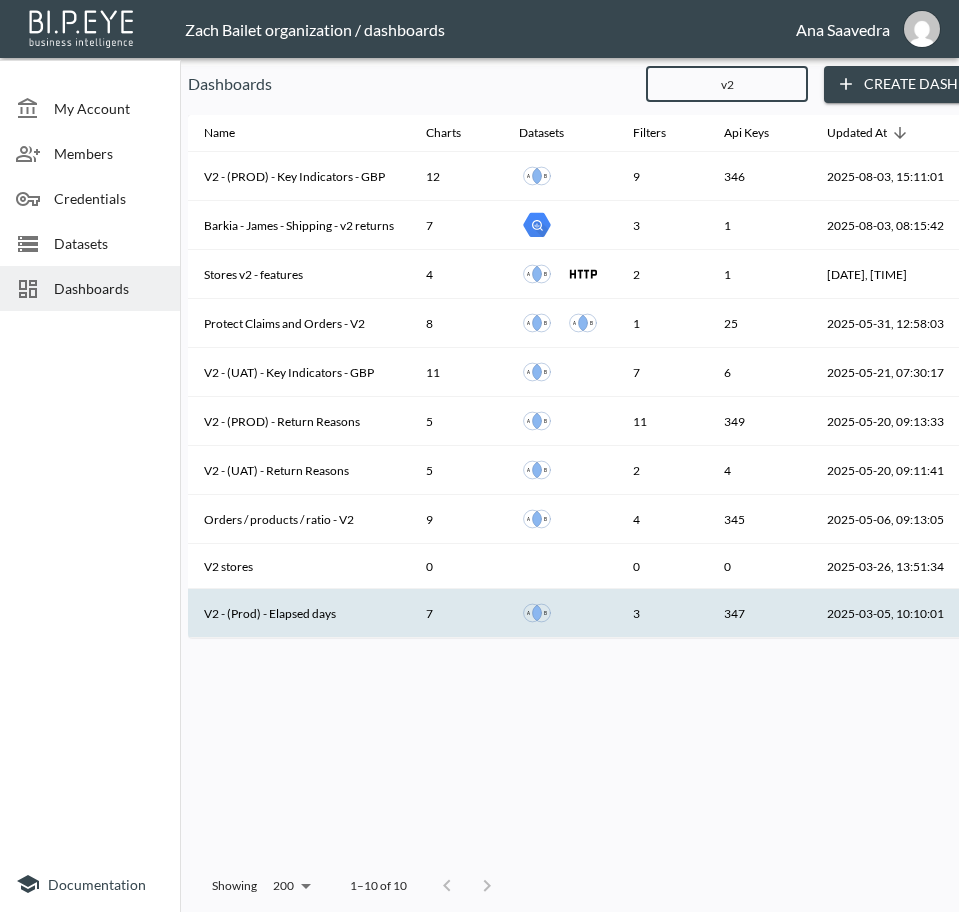 type on "v2" 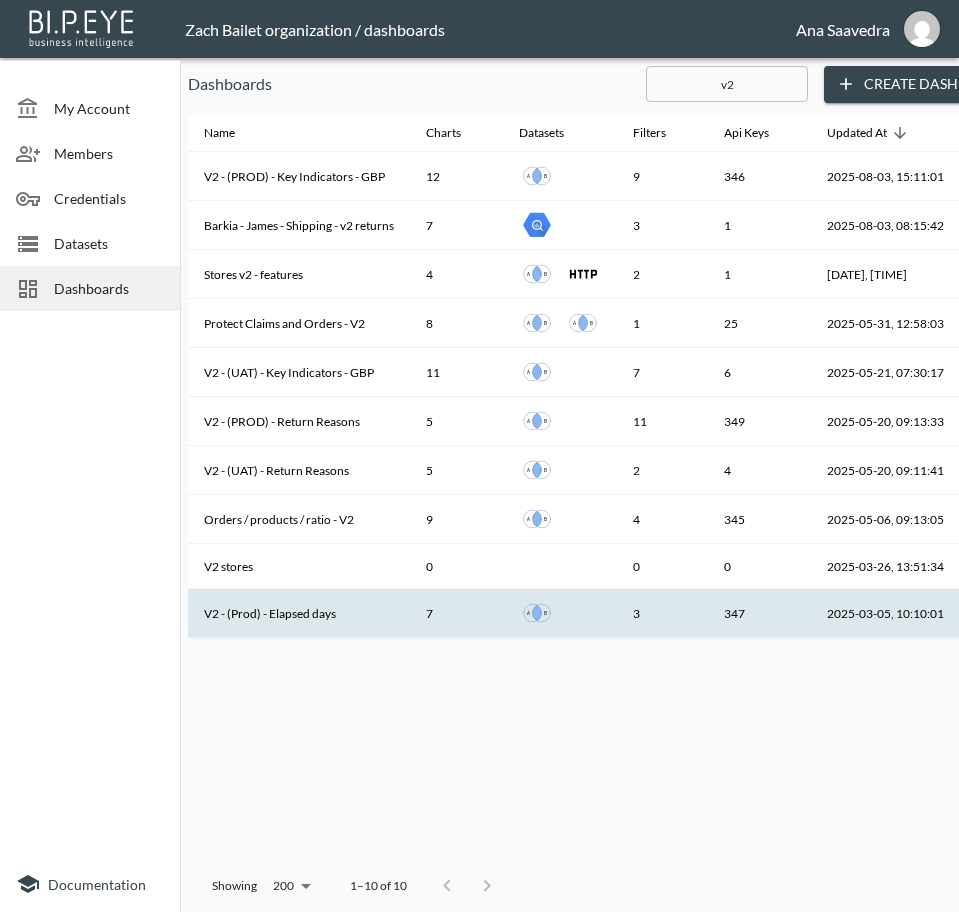 click on "V2 - (Prod) - Elapsed days" at bounding box center [299, 613] 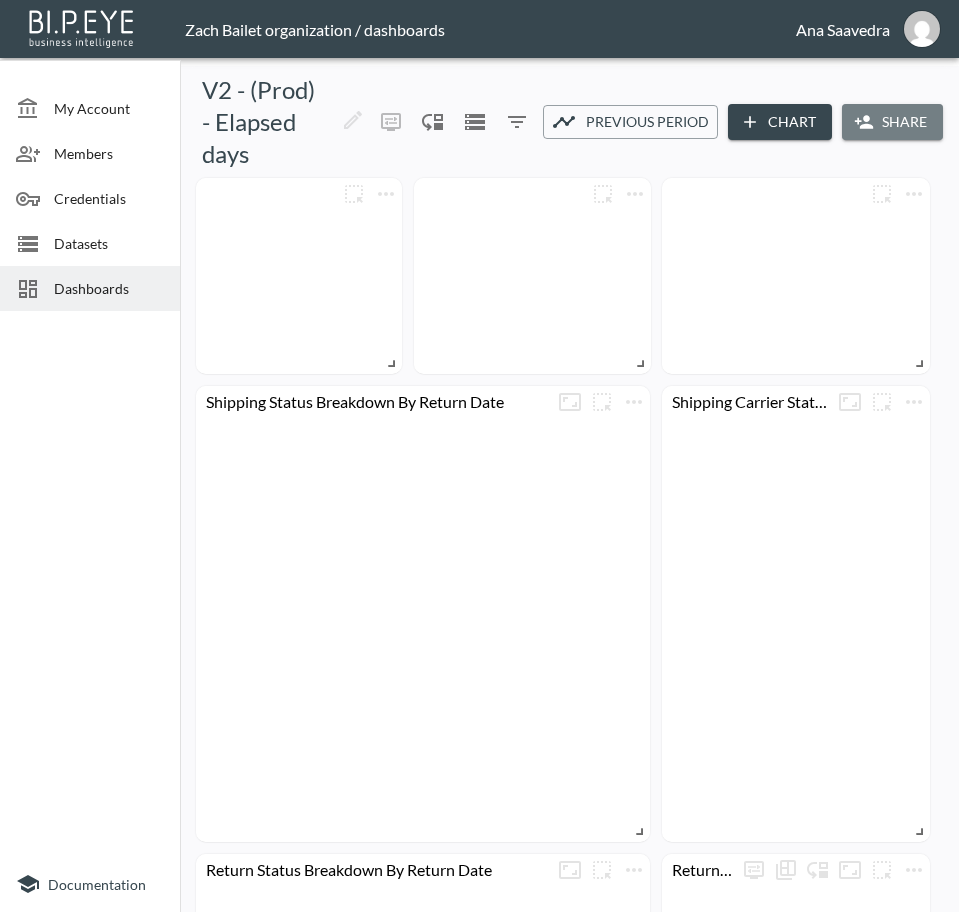 click 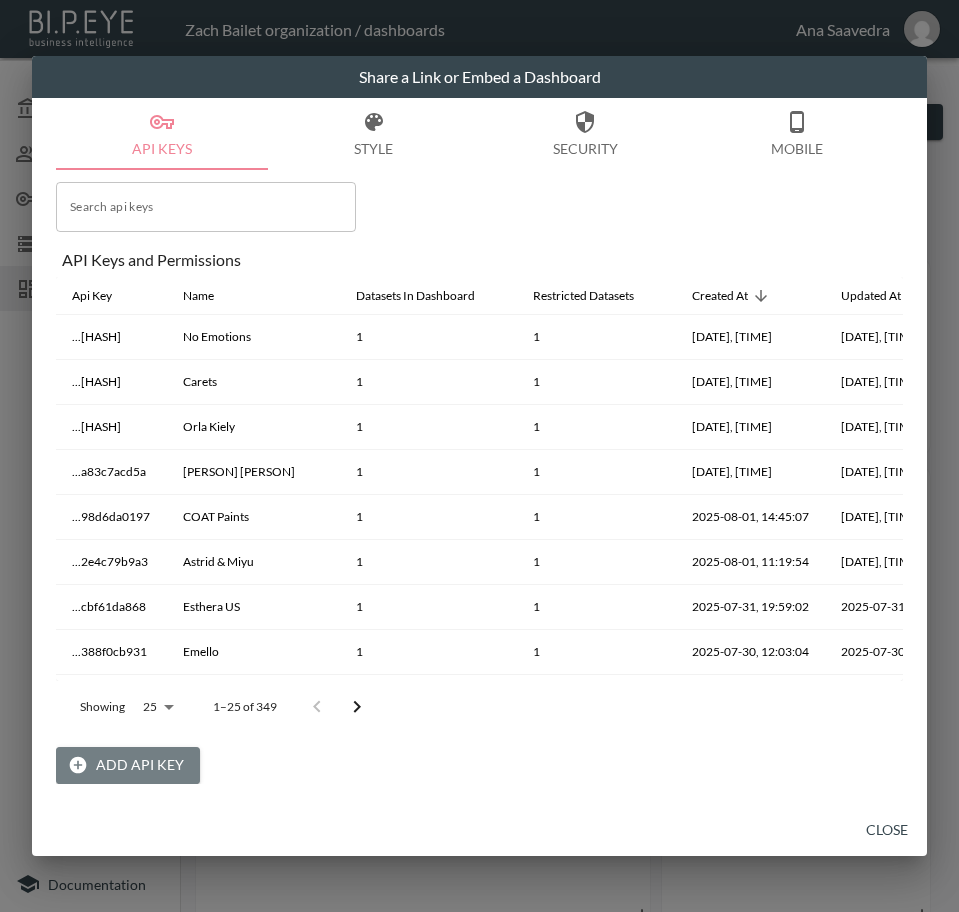 click on "Add API Key" at bounding box center (128, 765) 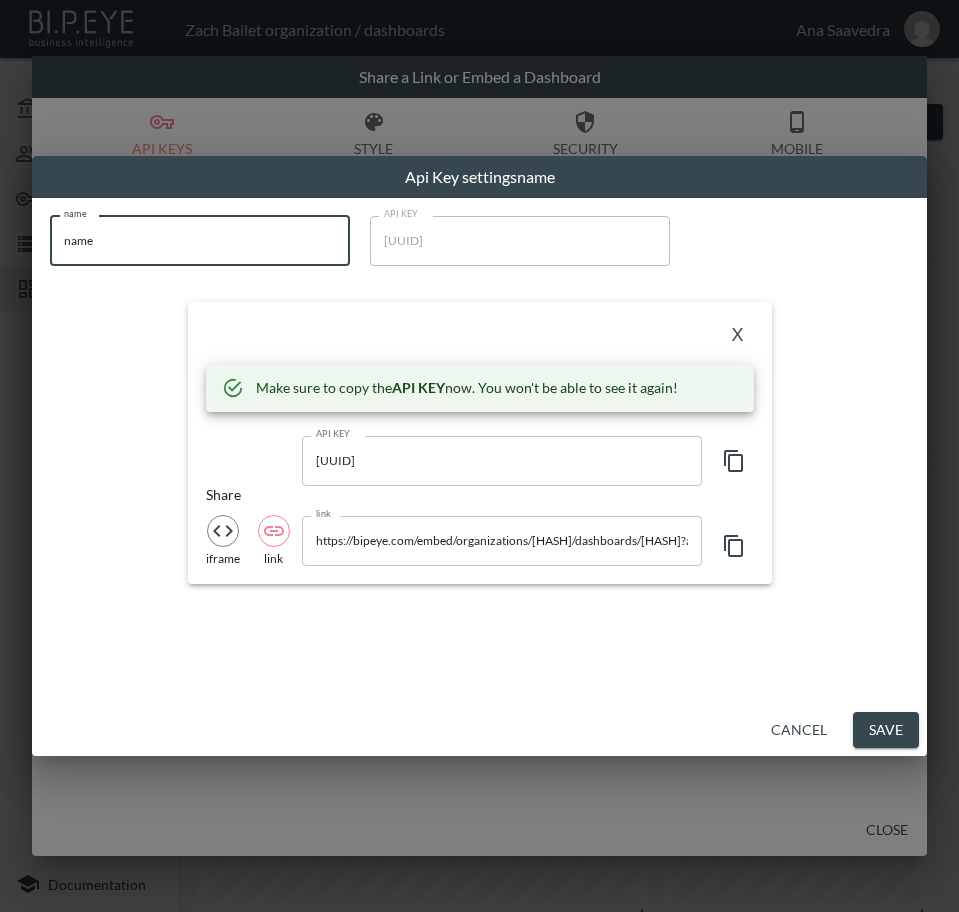 drag, startPoint x: 208, startPoint y: 238, endPoint x: -1, endPoint y: 285, distance: 214.21951 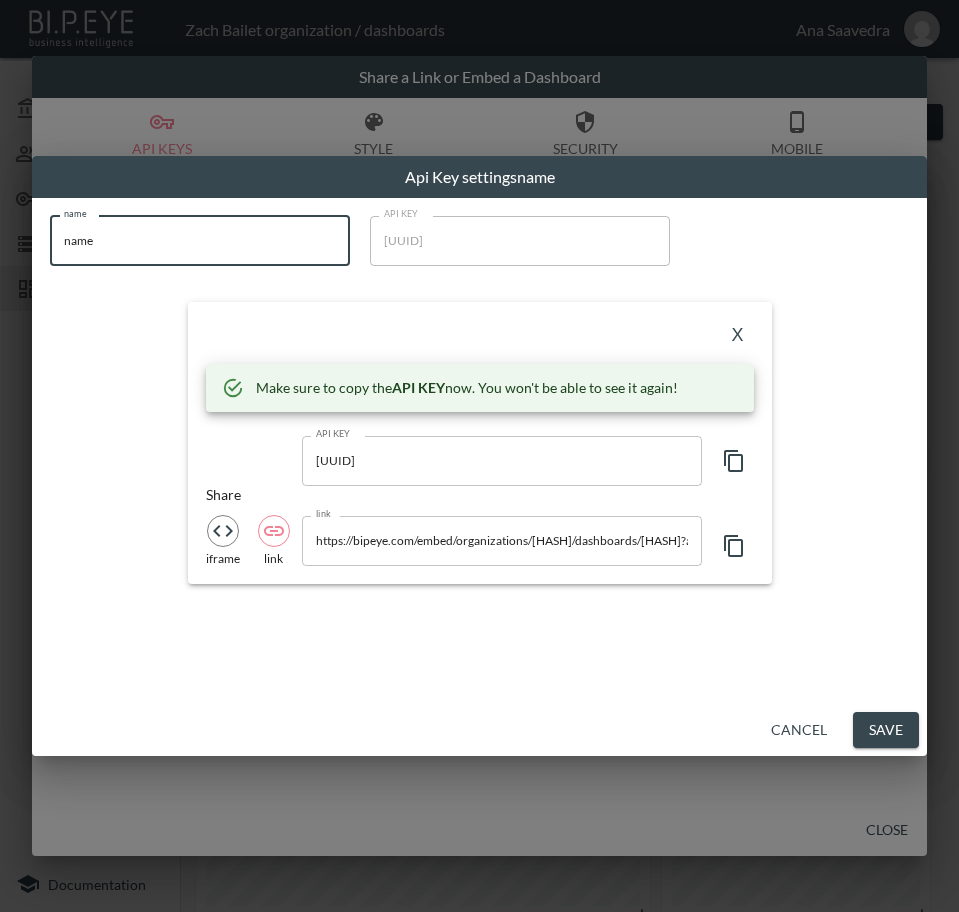 paste on "ALDO Shoes UK" 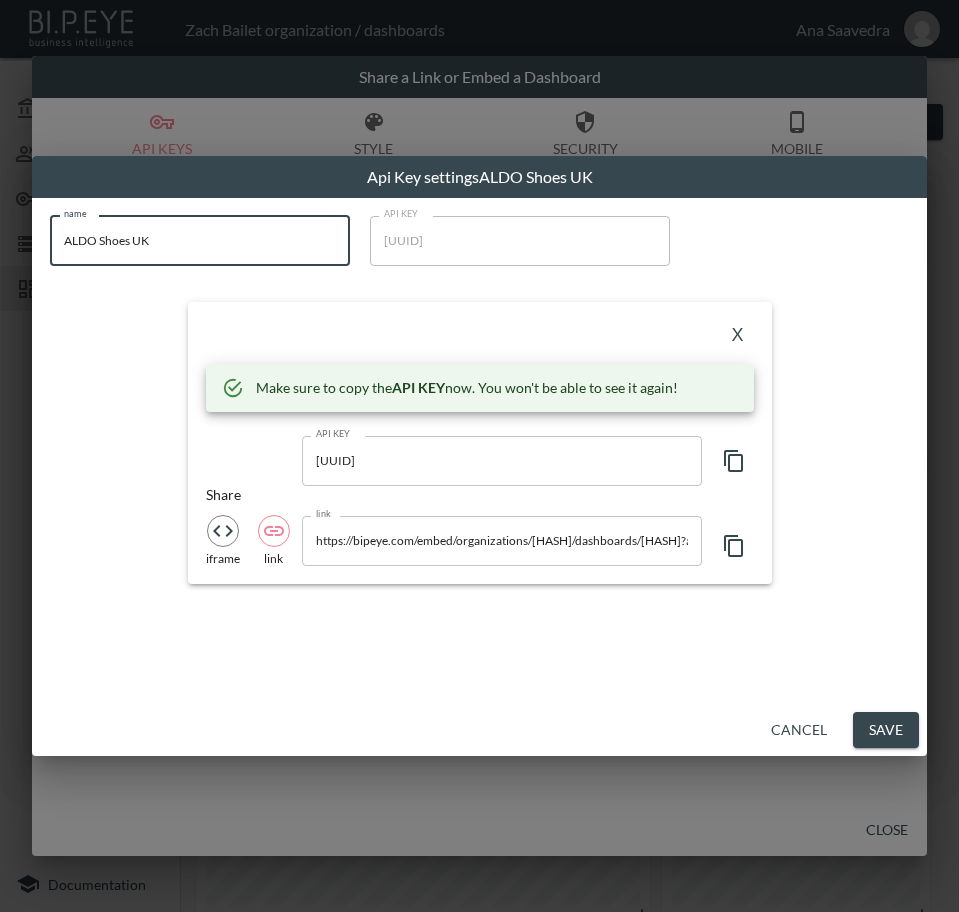 type on "ALDO Shoes UK" 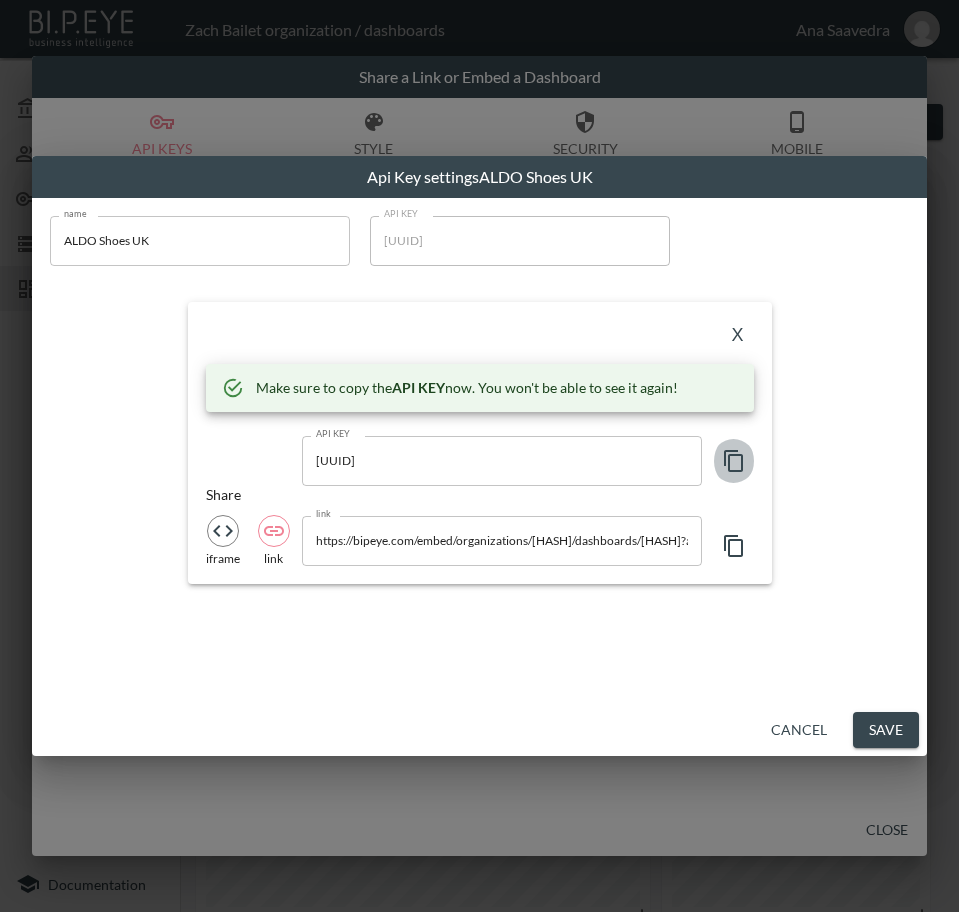 click 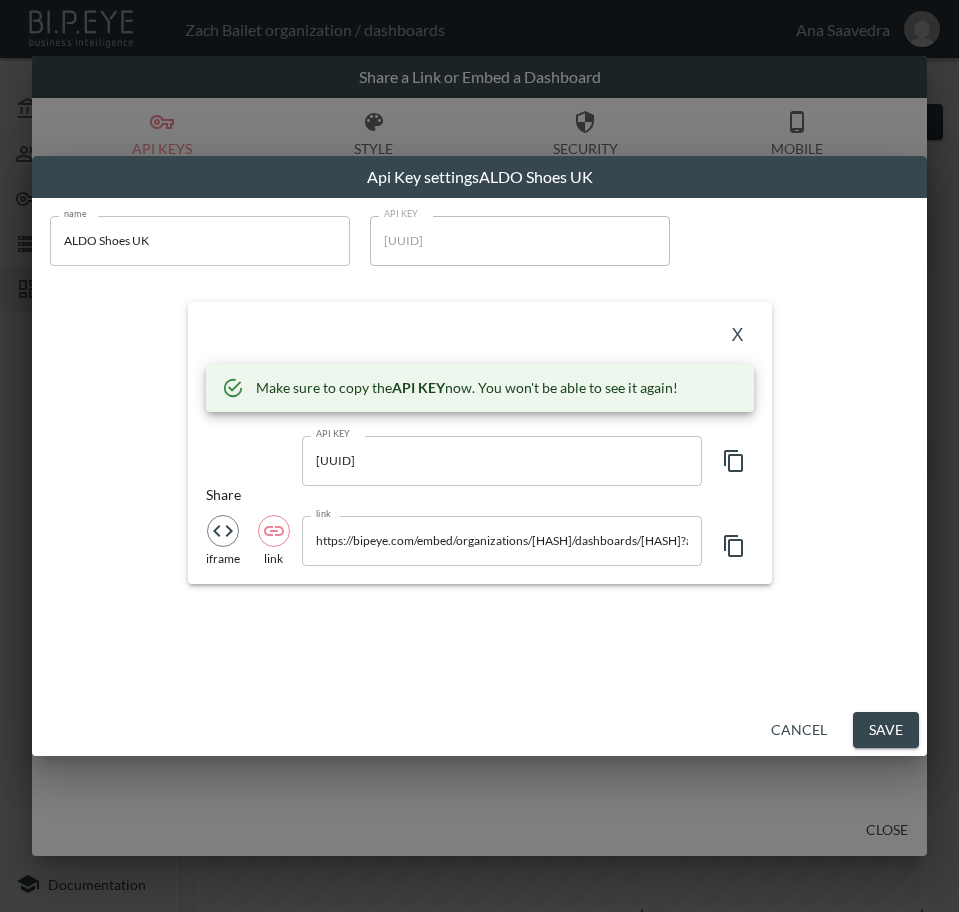 drag, startPoint x: 449, startPoint y: 325, endPoint x: 510, endPoint y: 325, distance: 61 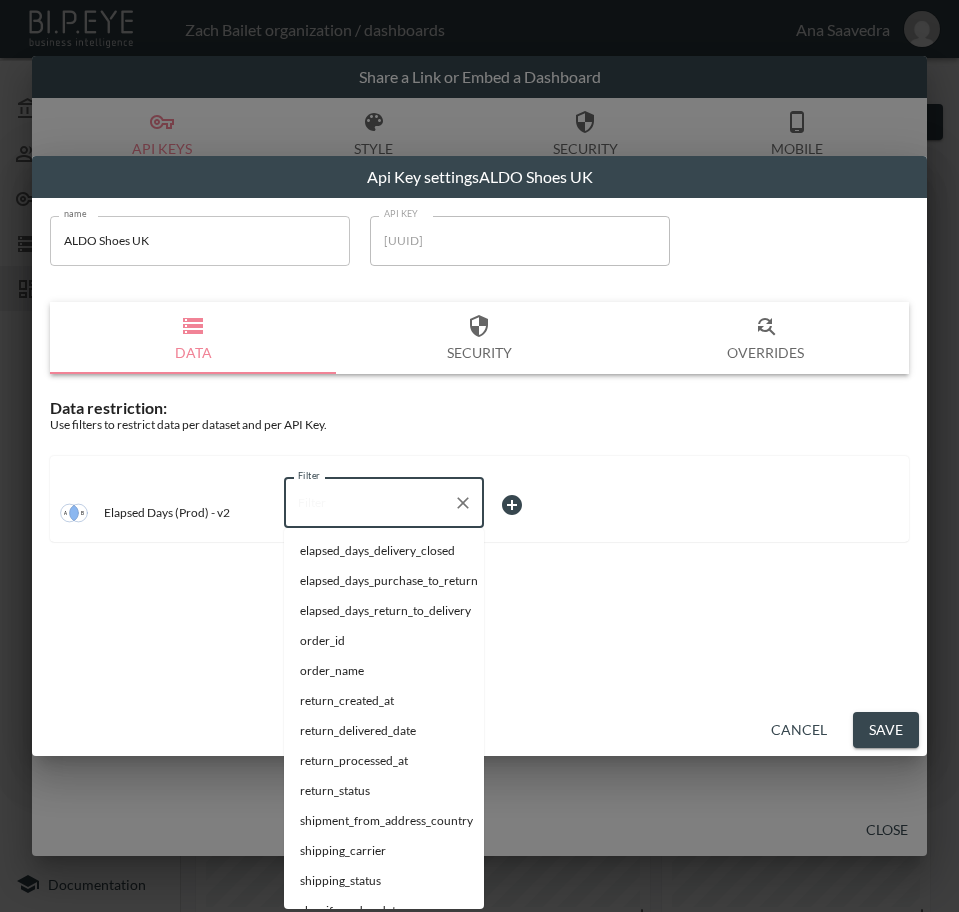click on "Filter" at bounding box center [369, 503] 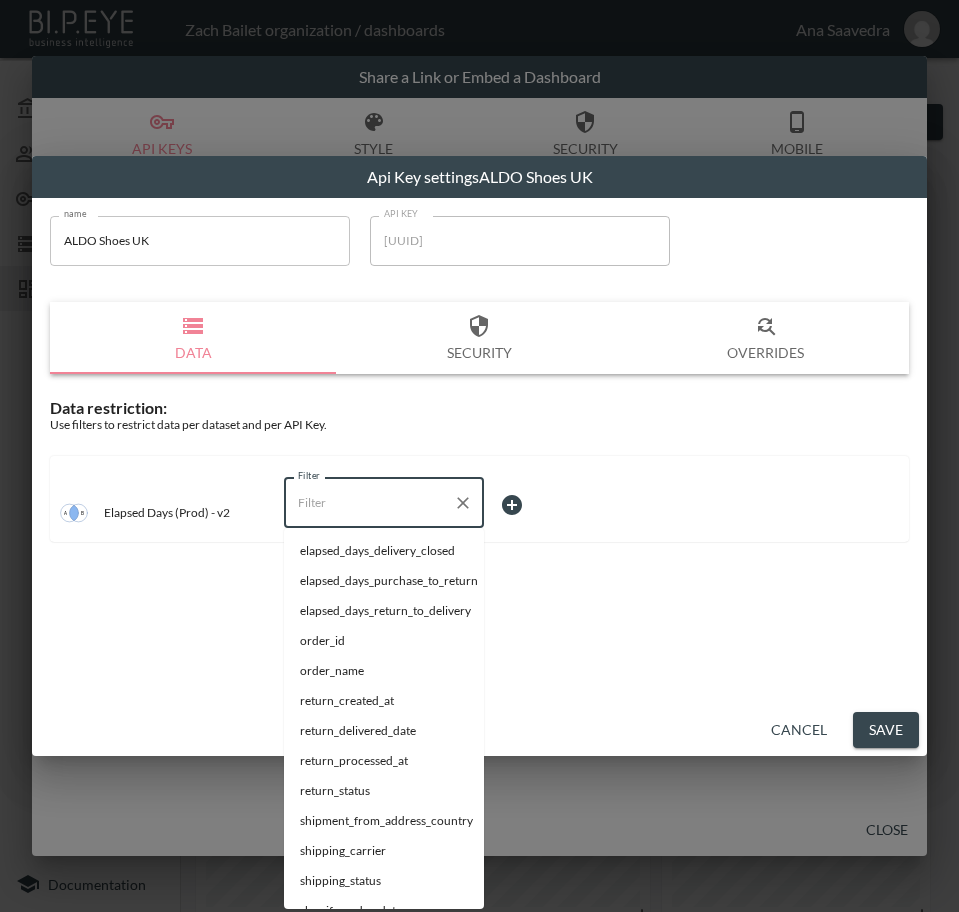 type on "u" 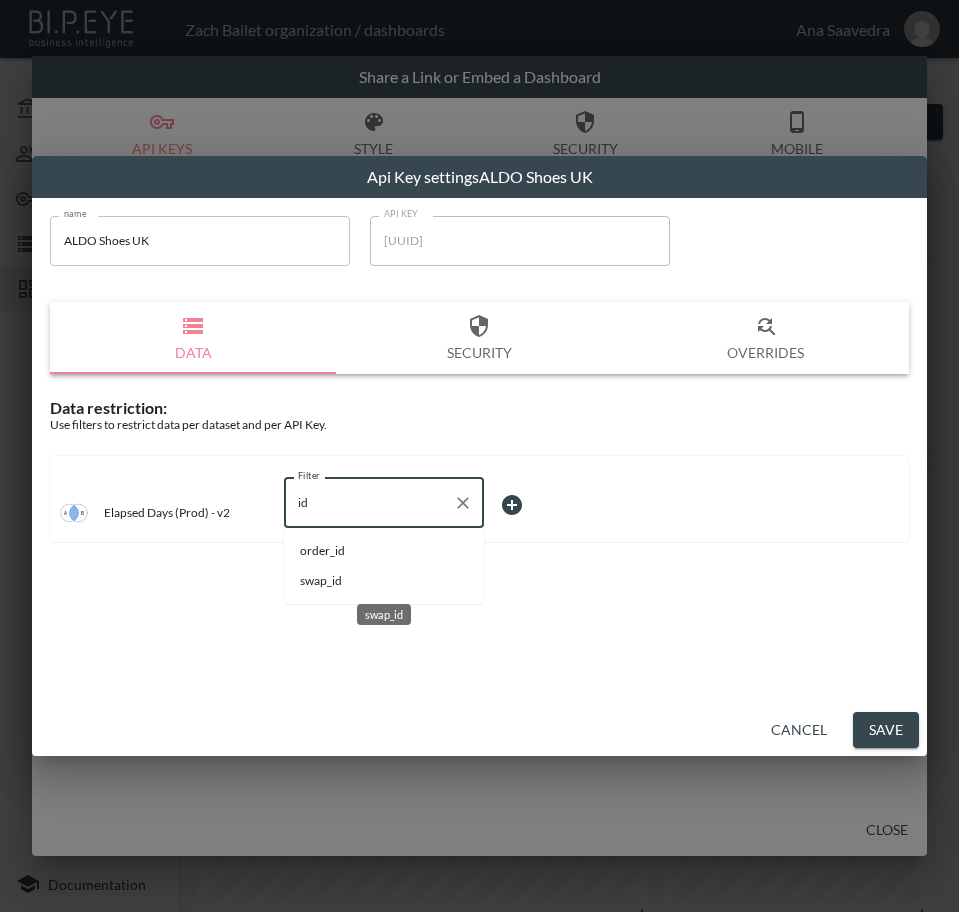 click on "swap_id" at bounding box center [384, 581] 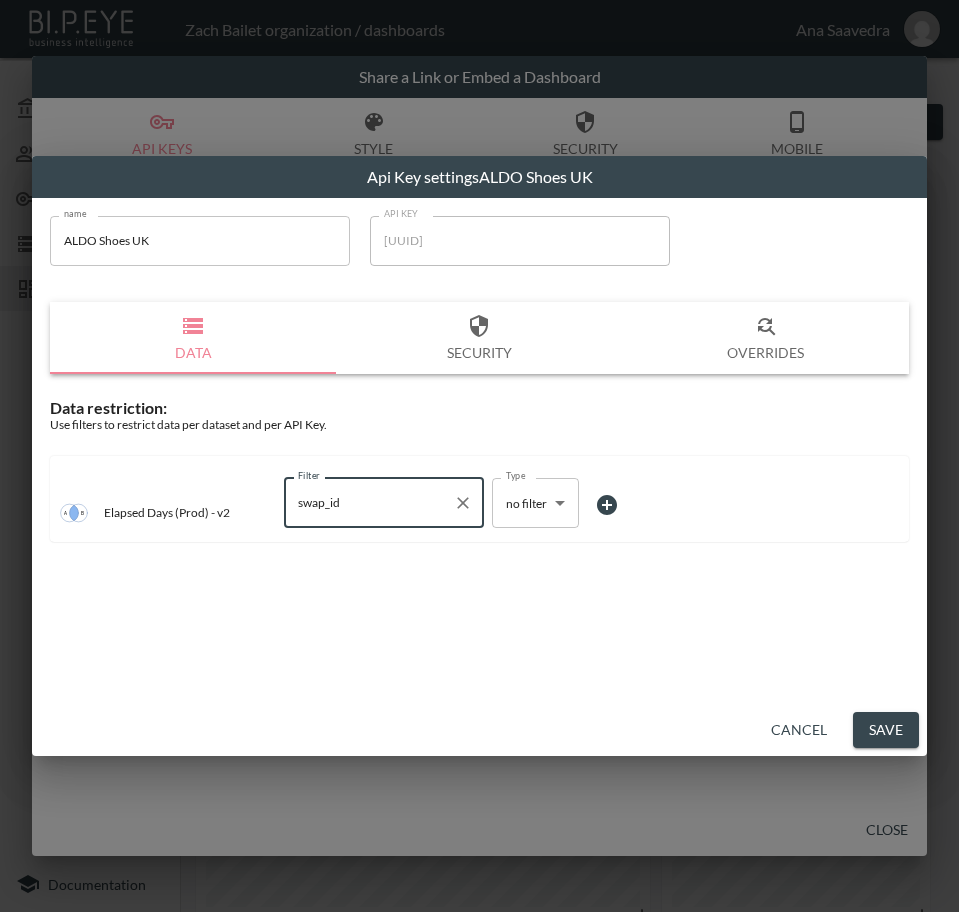 type on "swap_id" 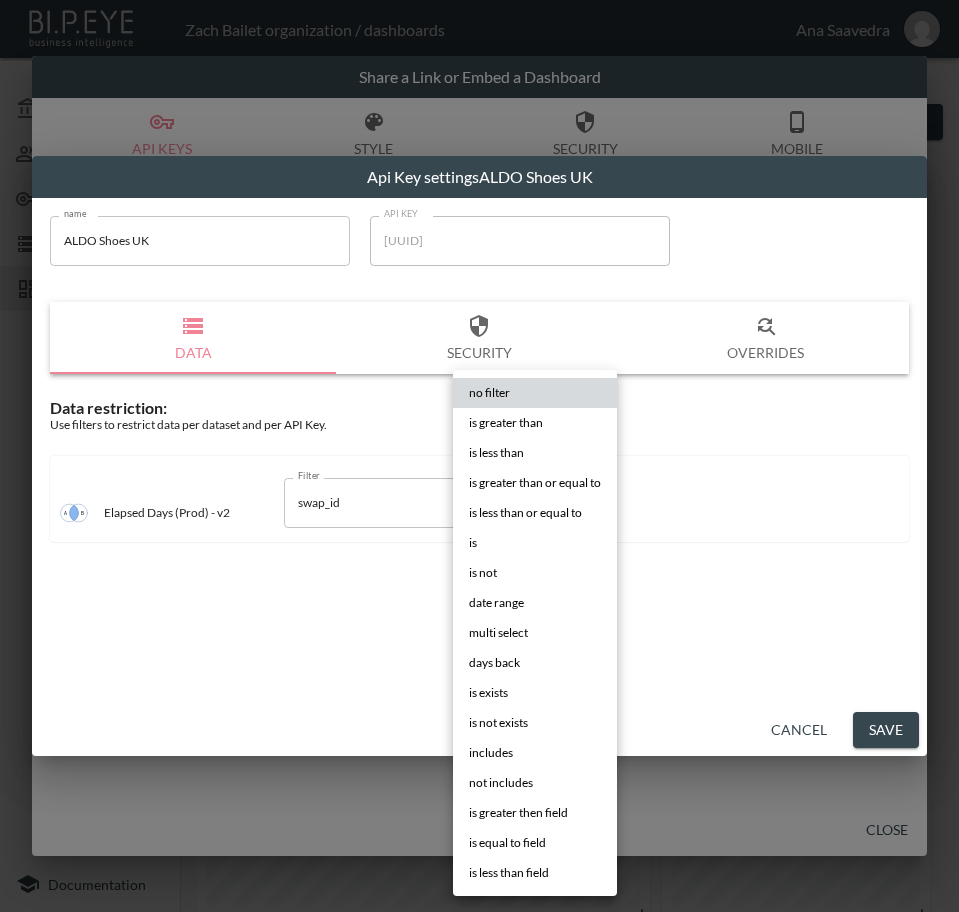 click on "BI.P.EYE, Interactive Analytics Dashboards - app [PERSON] organization / dashboards [PERSON] [PERSON] My Account Members Credentials Datasets Dashboards Documentation V2 - (Prod) - Elapsed days  0 2 Previous period Chart Share return_created_at   DATE RANGE [MONTH] 01, [YEAR]       swap_id   IS [HASH]     0 Average Elapsed Days Purchase To Return   0 Average Elapsed Days Return To Delivery Shipping Carrier Statuses Return Status Breakdown By Return Date Shipping Status Breakdown By Return Date  Returns Over Time 0 26 -100% [MONTH] 24, [YEAR] - [MONTH] 01, [YEAR]   0 Average Elapsed Days from Delivery to Closed   No comparison   Previous period   Previous year Share a Link or Embed a Dashboard API Keys Style Security Mobile  Close Api Key settings  [PERSON] [PERSON] name [PERSON] [PERSON] API KEY [HASH] API KEY Data Security Overrides Data restriction:  Use filters to restrict data per dataset and per API Key.   Elapsed Days (Prod) - v2 Filter swap_id Filter Type no filter no filter Type" at bounding box center (479, 456) 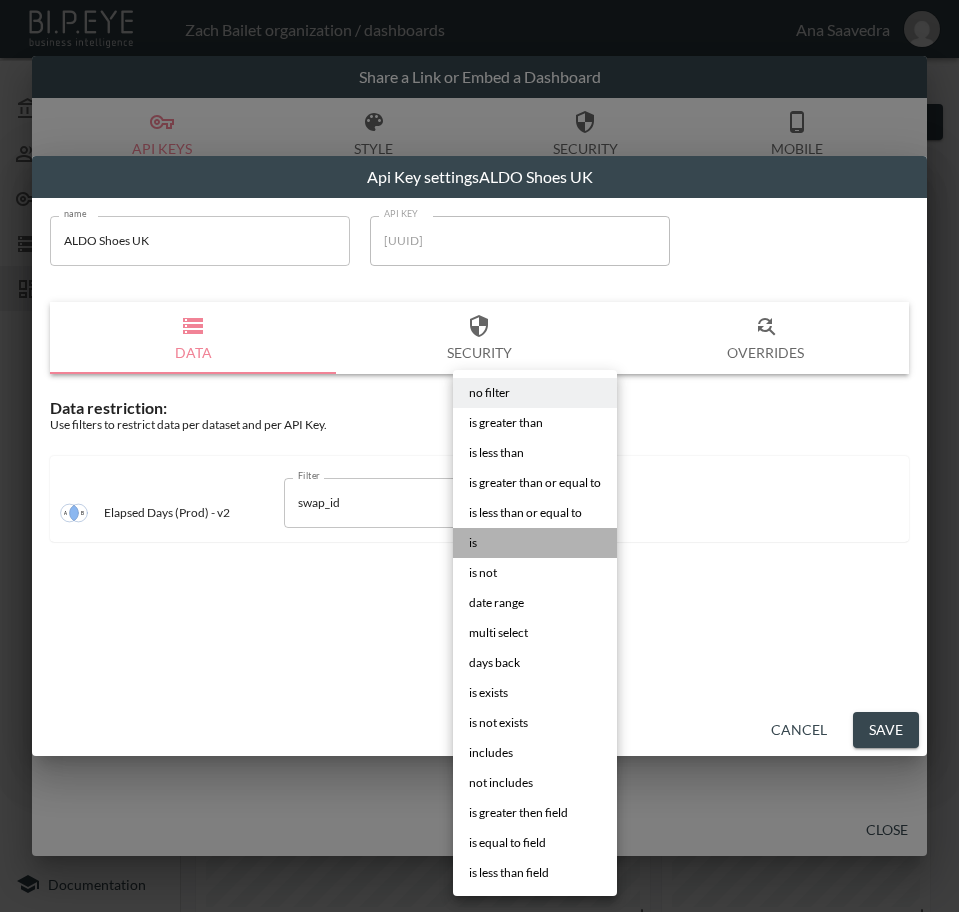 click on "is" at bounding box center [535, 543] 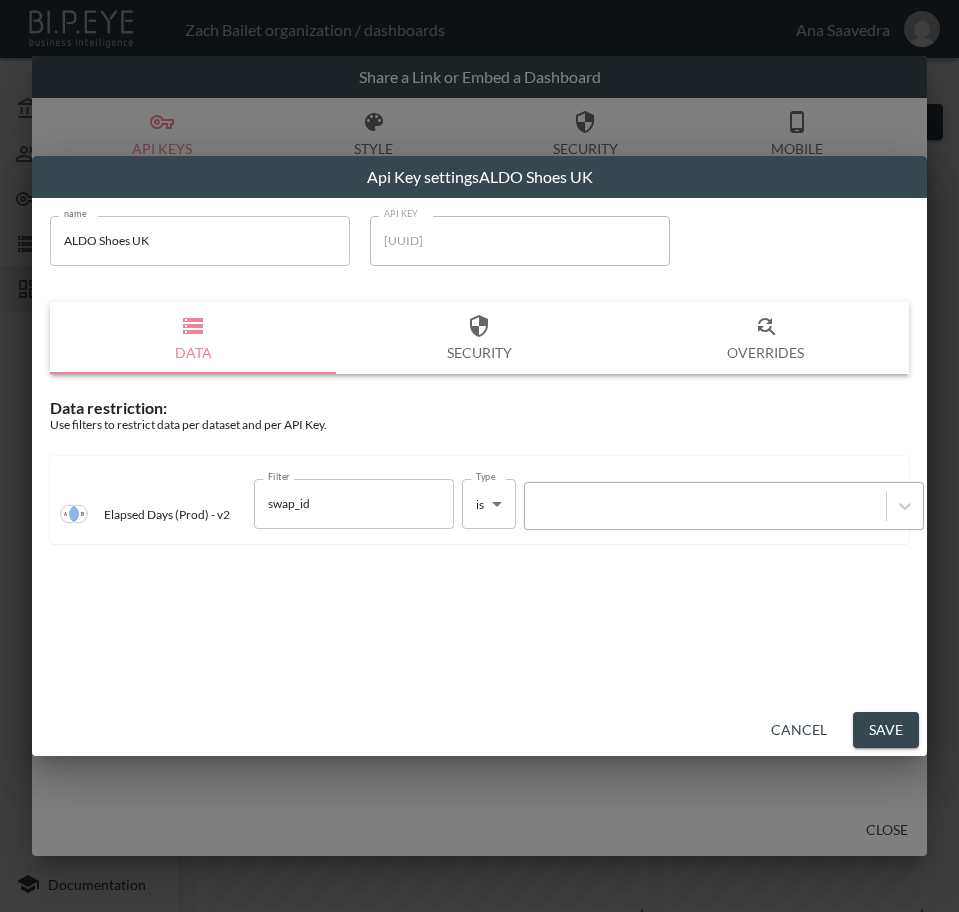 click at bounding box center [705, 505] 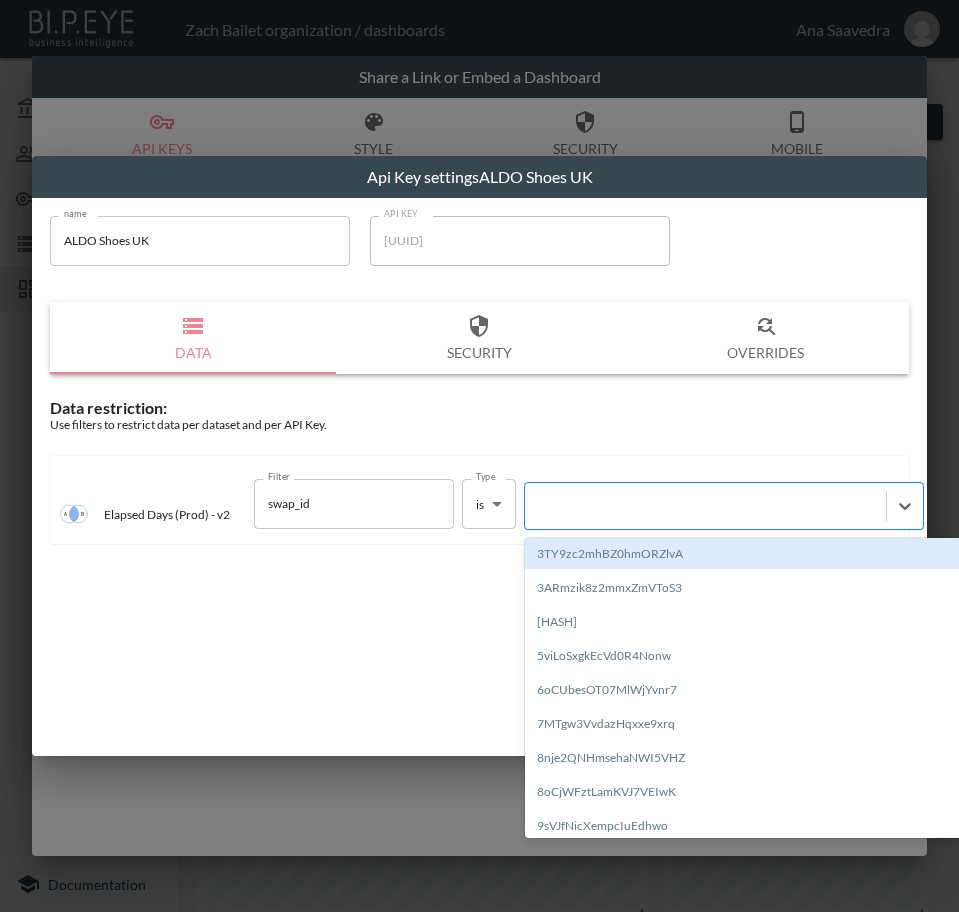 paste on "[HASH]" 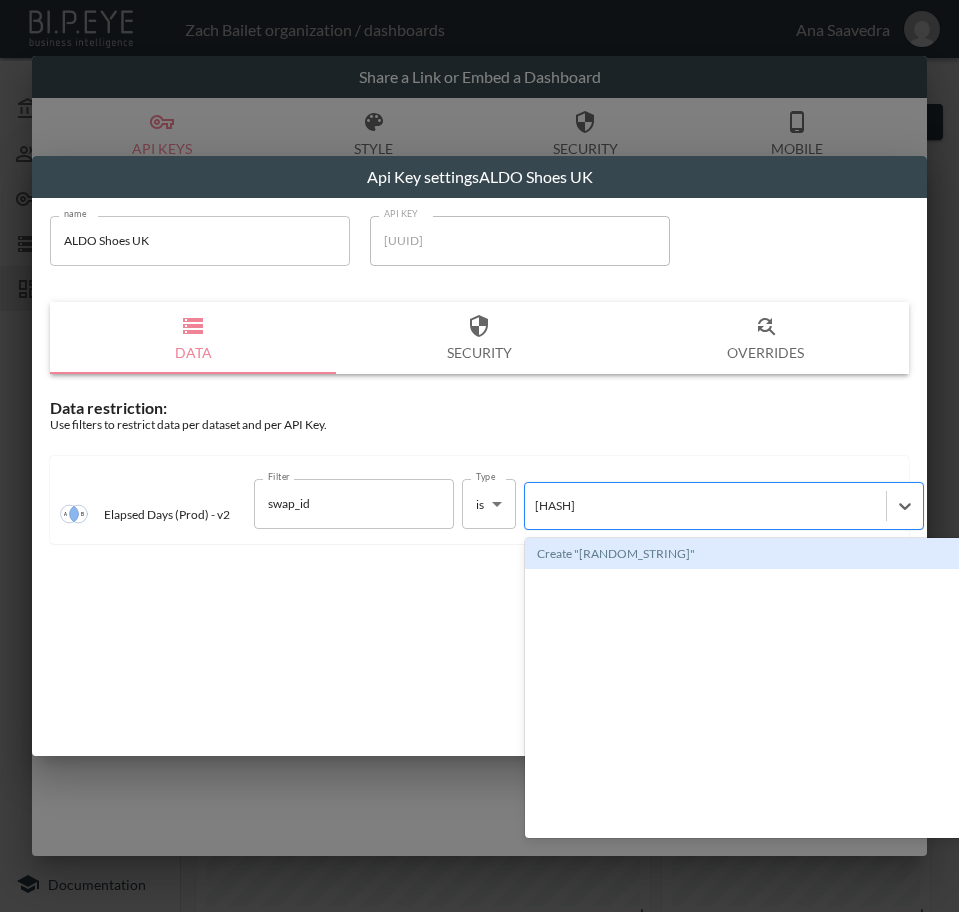 type 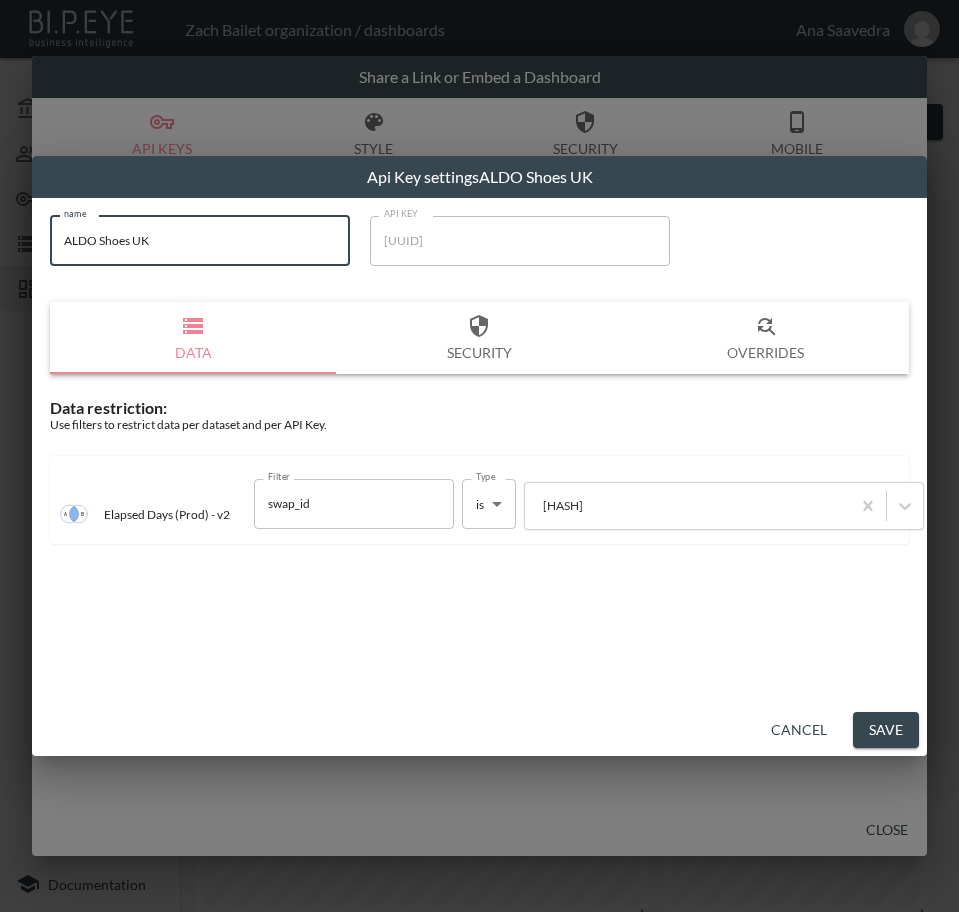 drag, startPoint x: 114, startPoint y: 242, endPoint x: -1, endPoint y: 262, distance: 116.72617 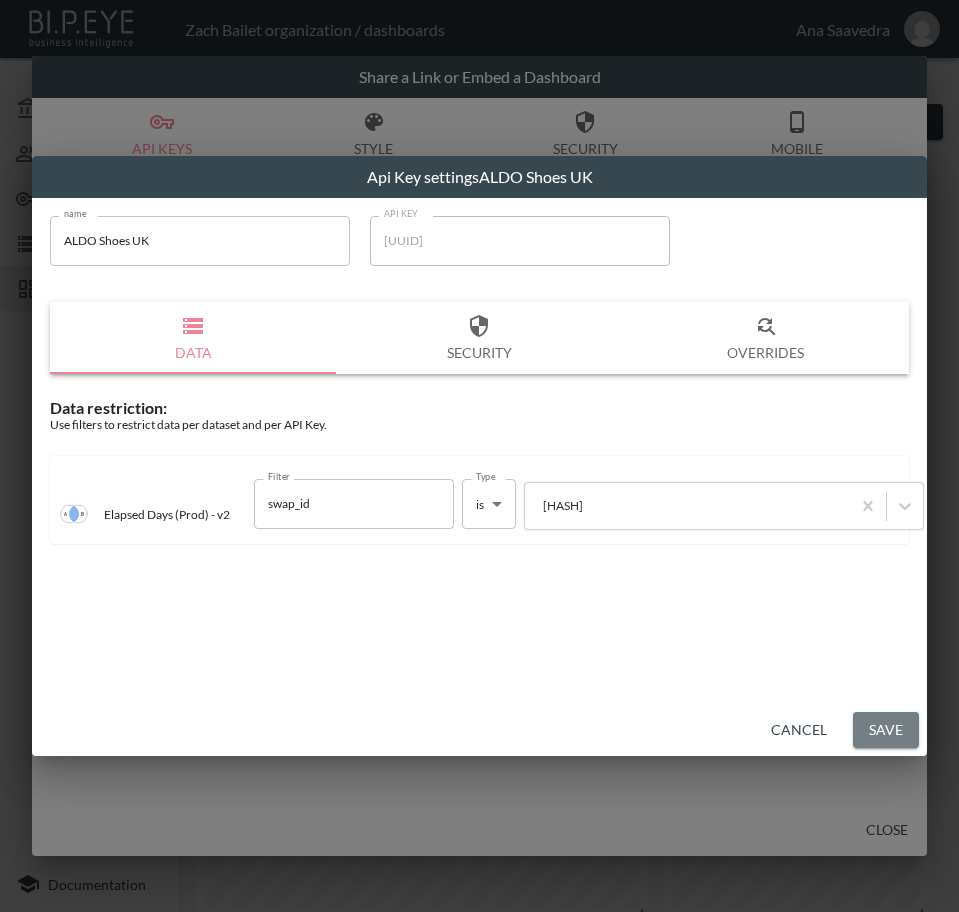 click on "Save" at bounding box center [886, 730] 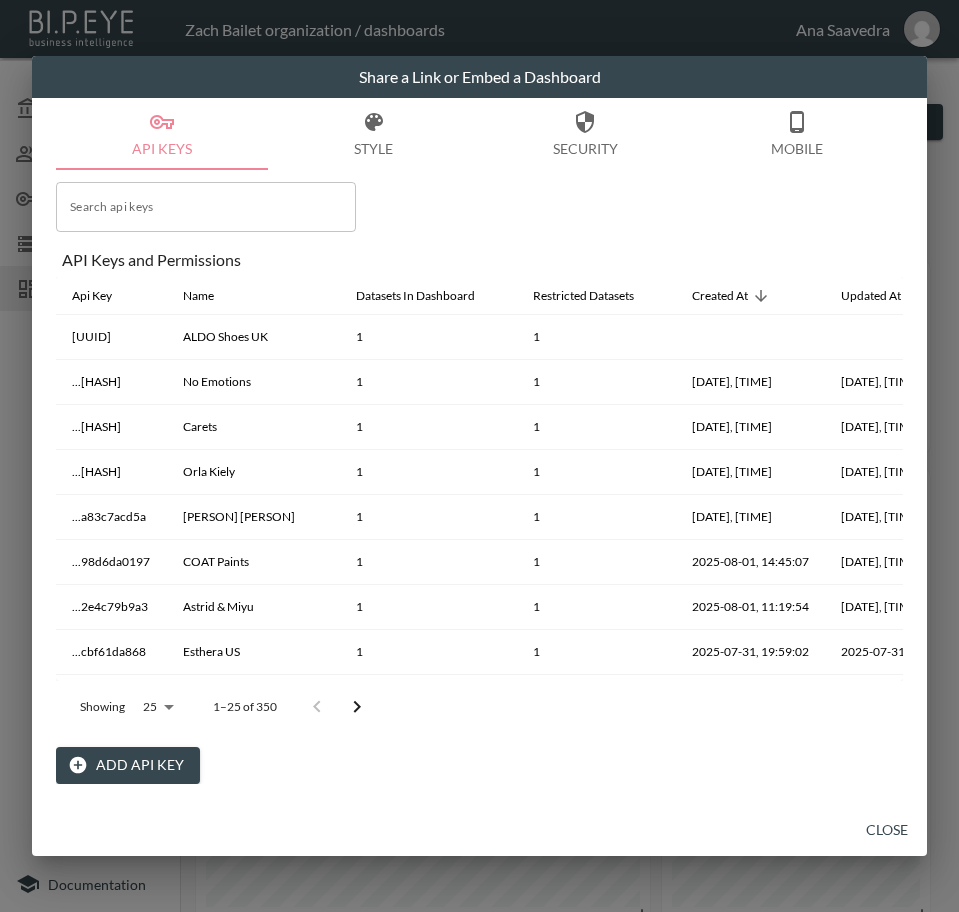 click on "Close" at bounding box center [887, 830] 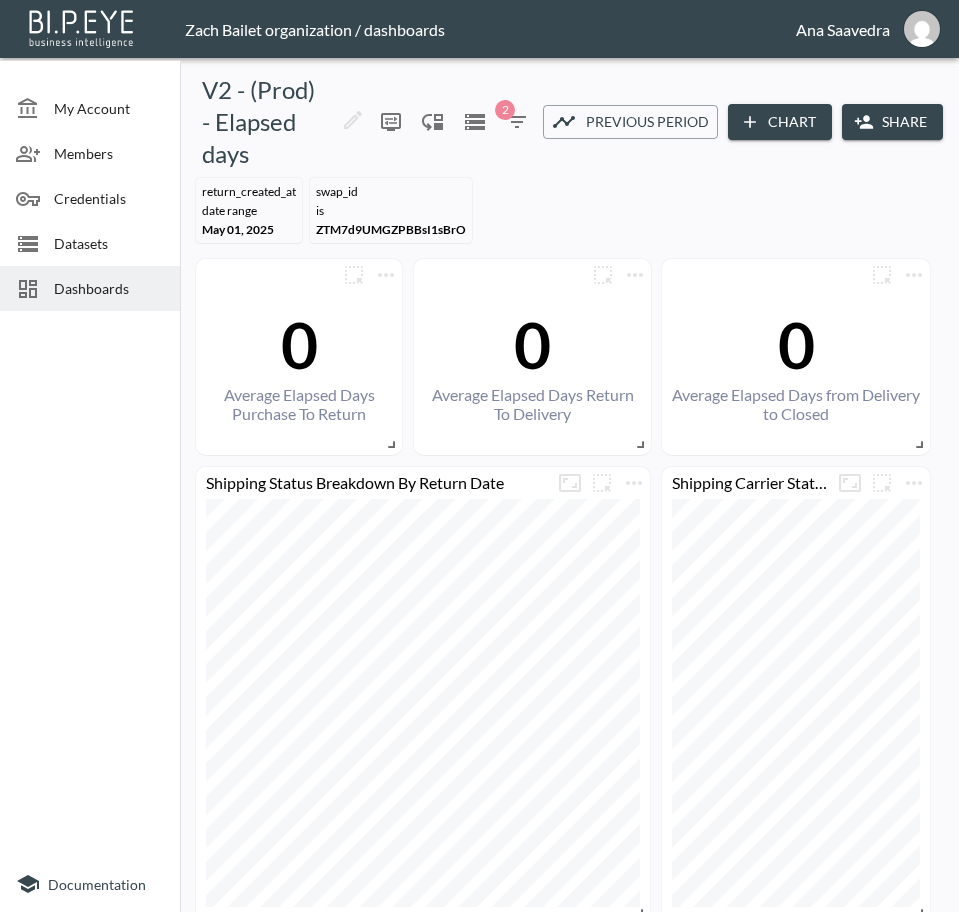 click on "Dashboards" at bounding box center (109, 288) 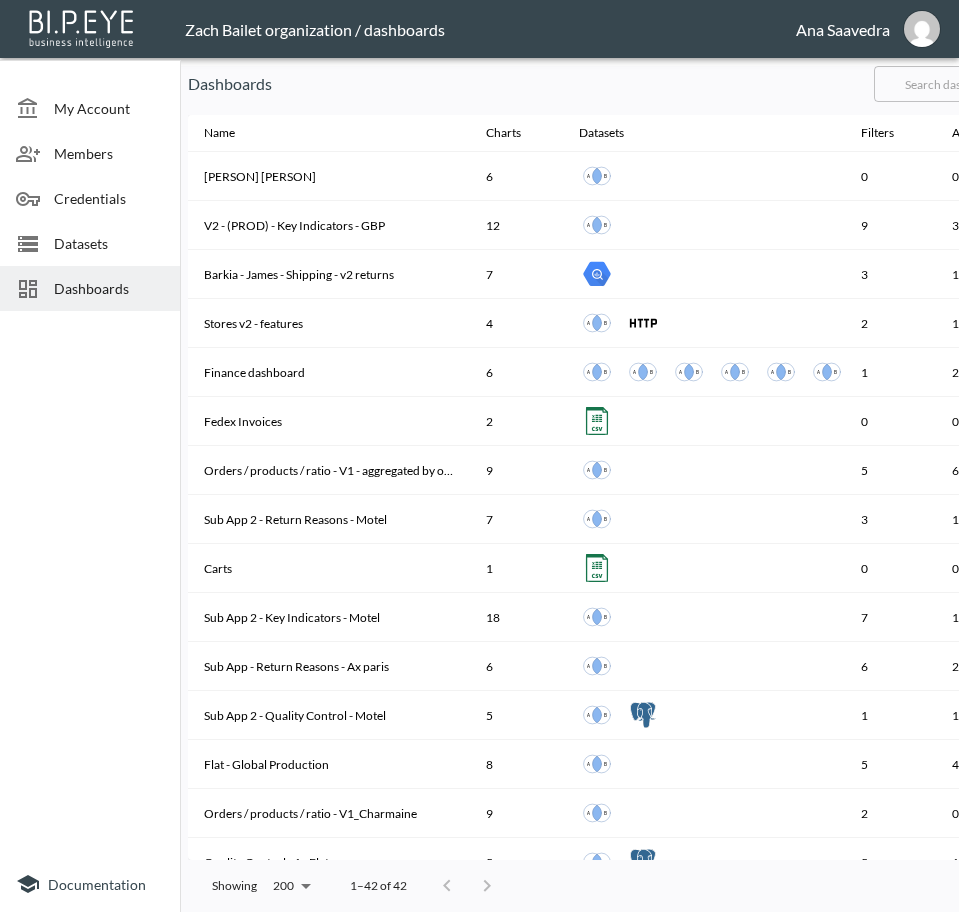 click at bounding box center (955, 84) 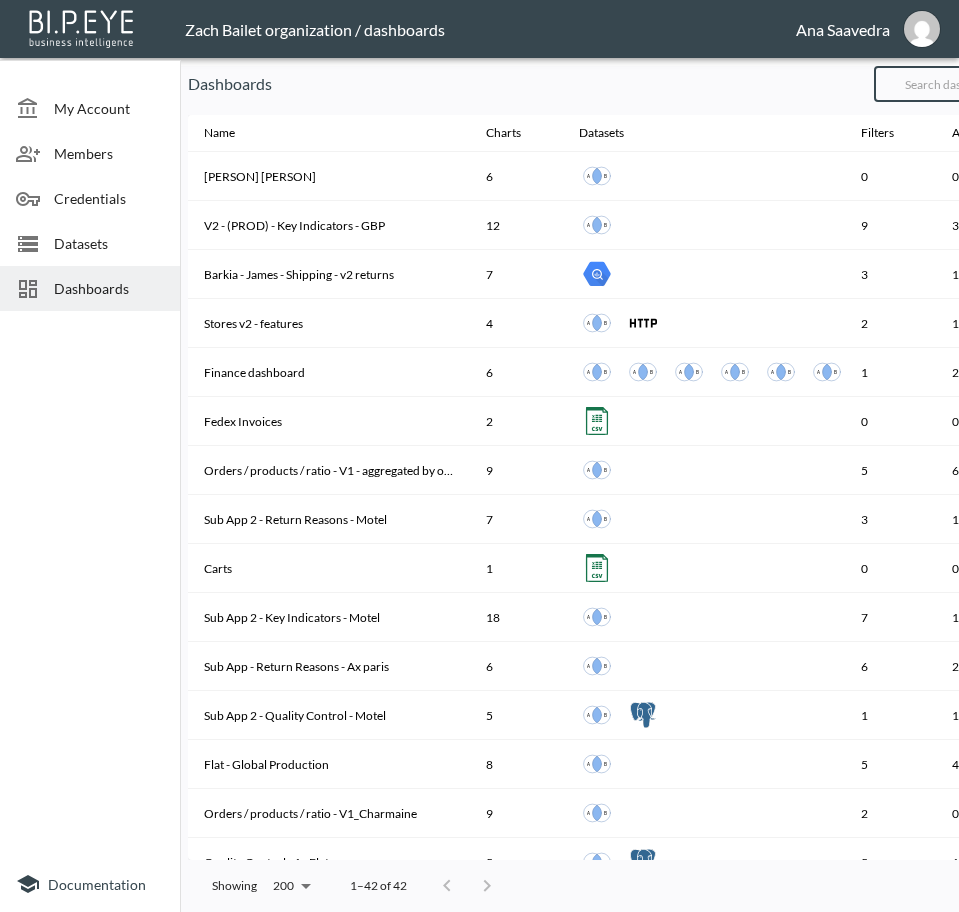 click at bounding box center (955, 84) 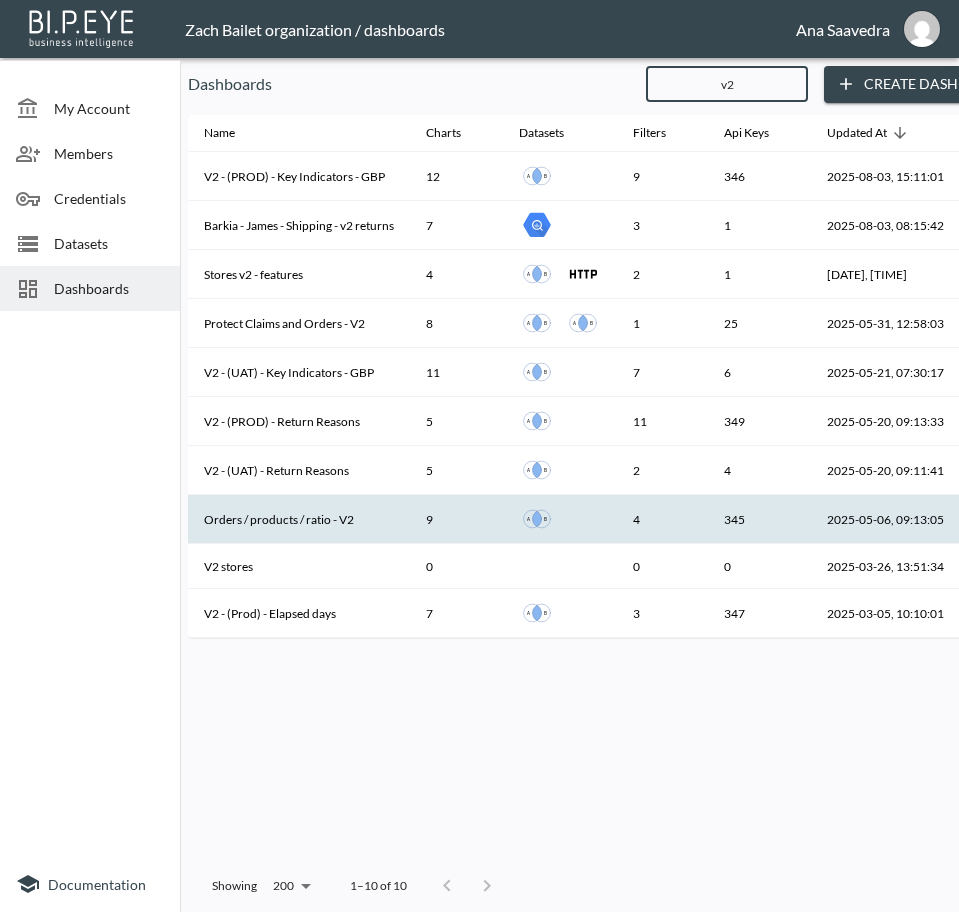 type on "v2" 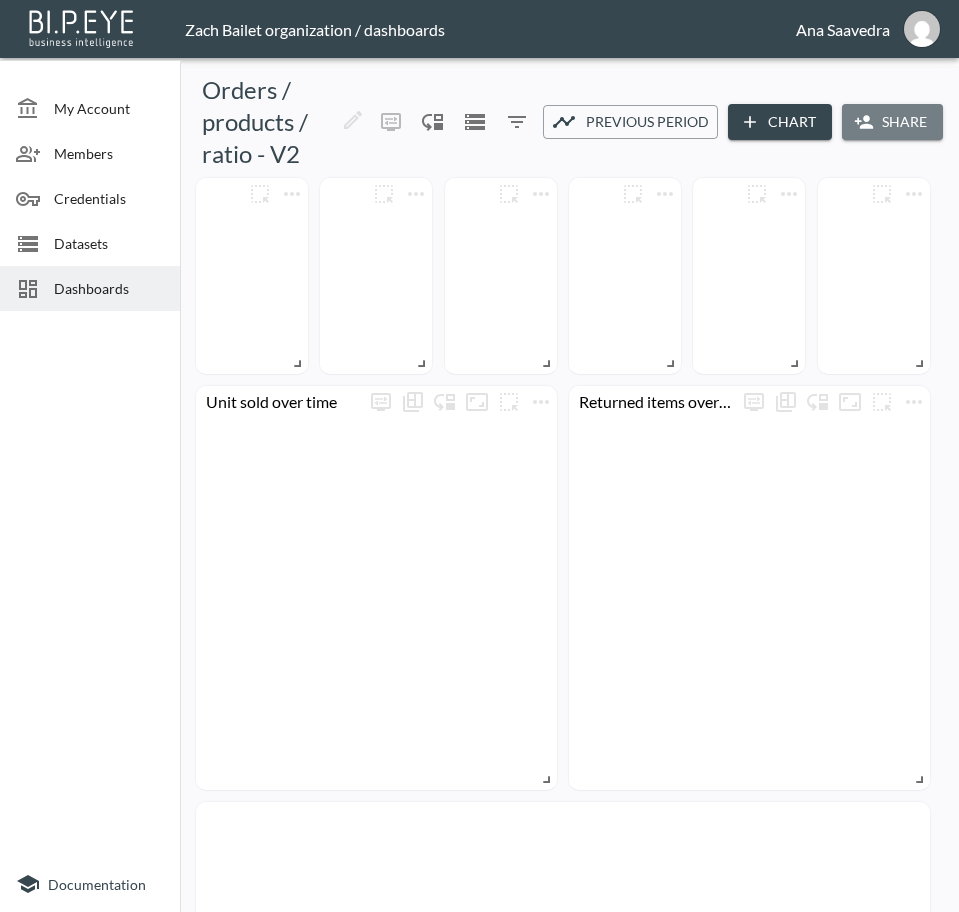 click on "Share" at bounding box center (892, 122) 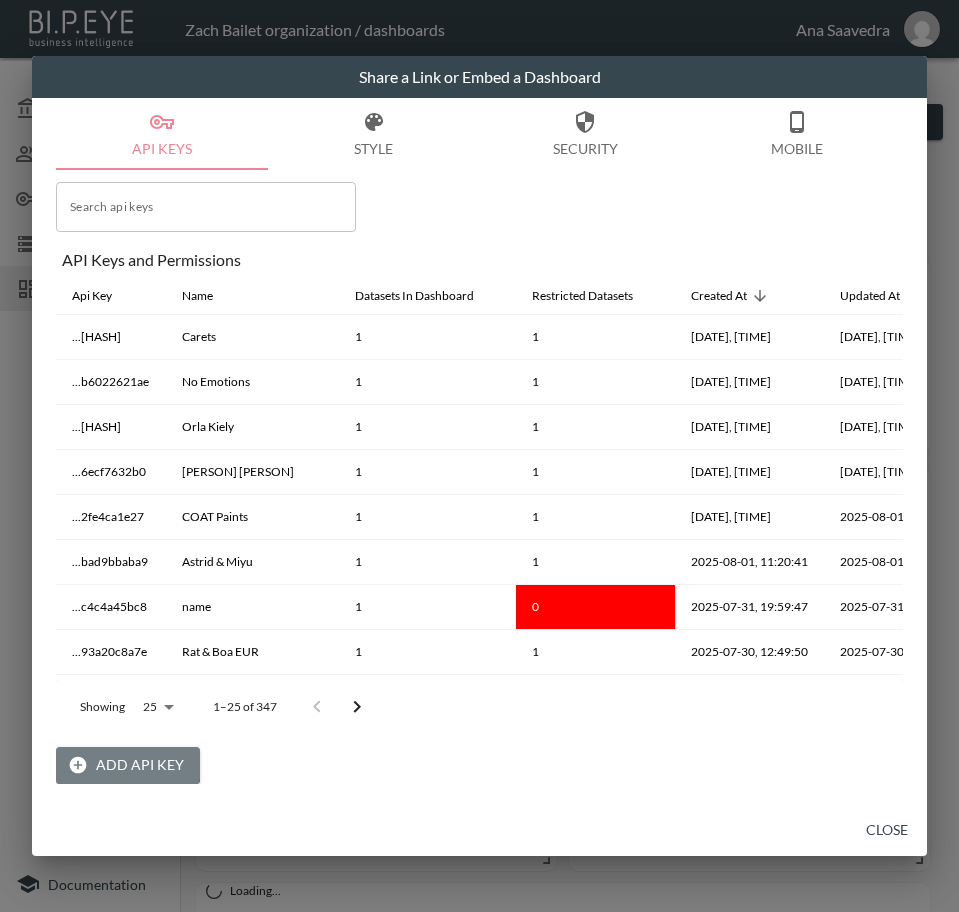 click on "Add API Key" at bounding box center [128, 765] 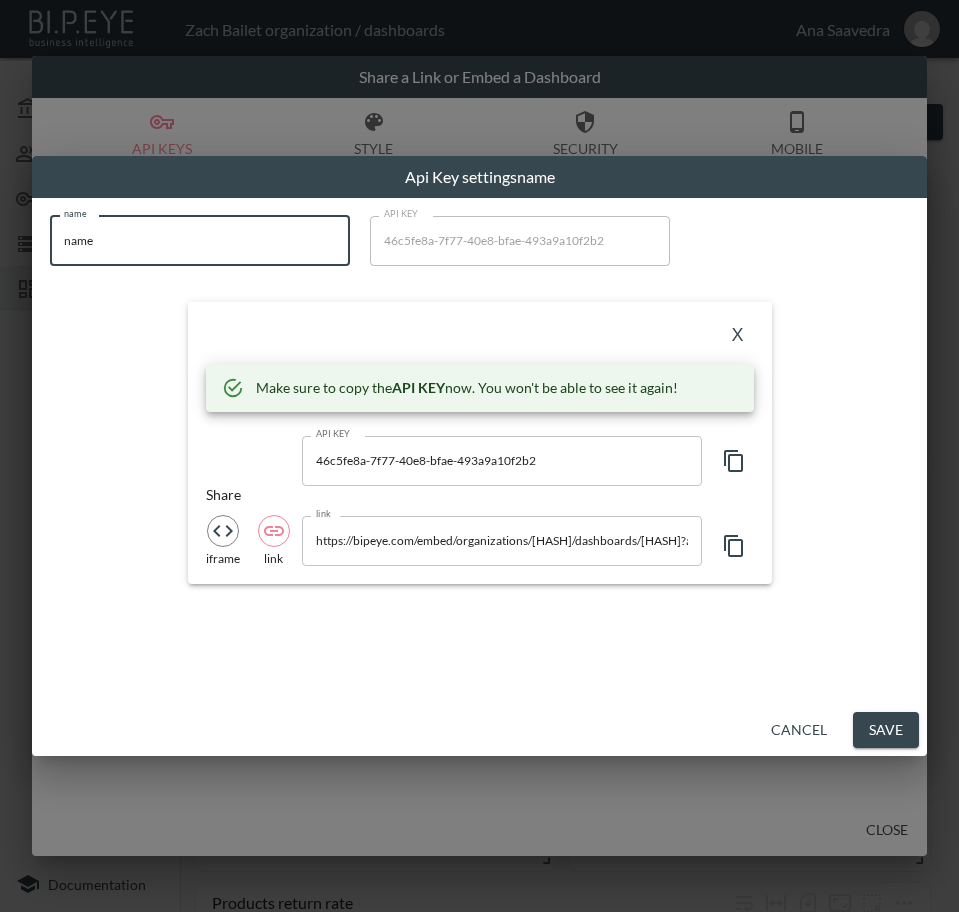 drag, startPoint x: 20, startPoint y: 257, endPoint x: -1, endPoint y: 263, distance: 21.84033 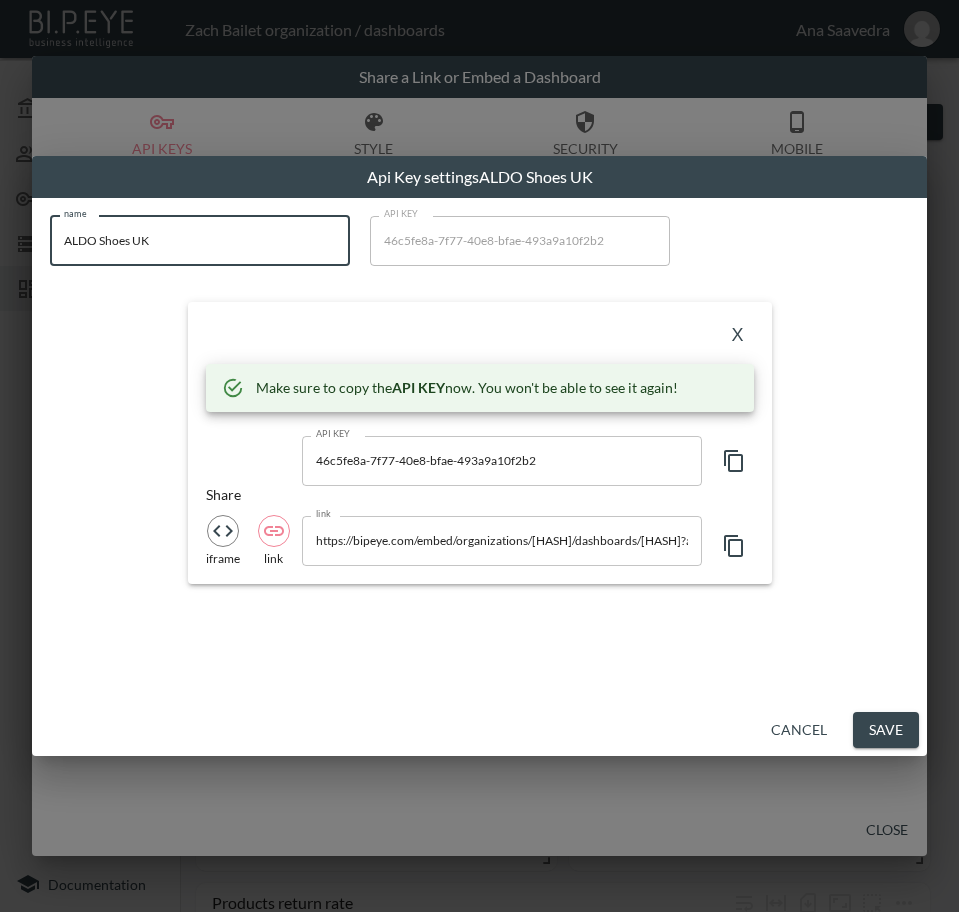 type on "ALDO Shoes UK" 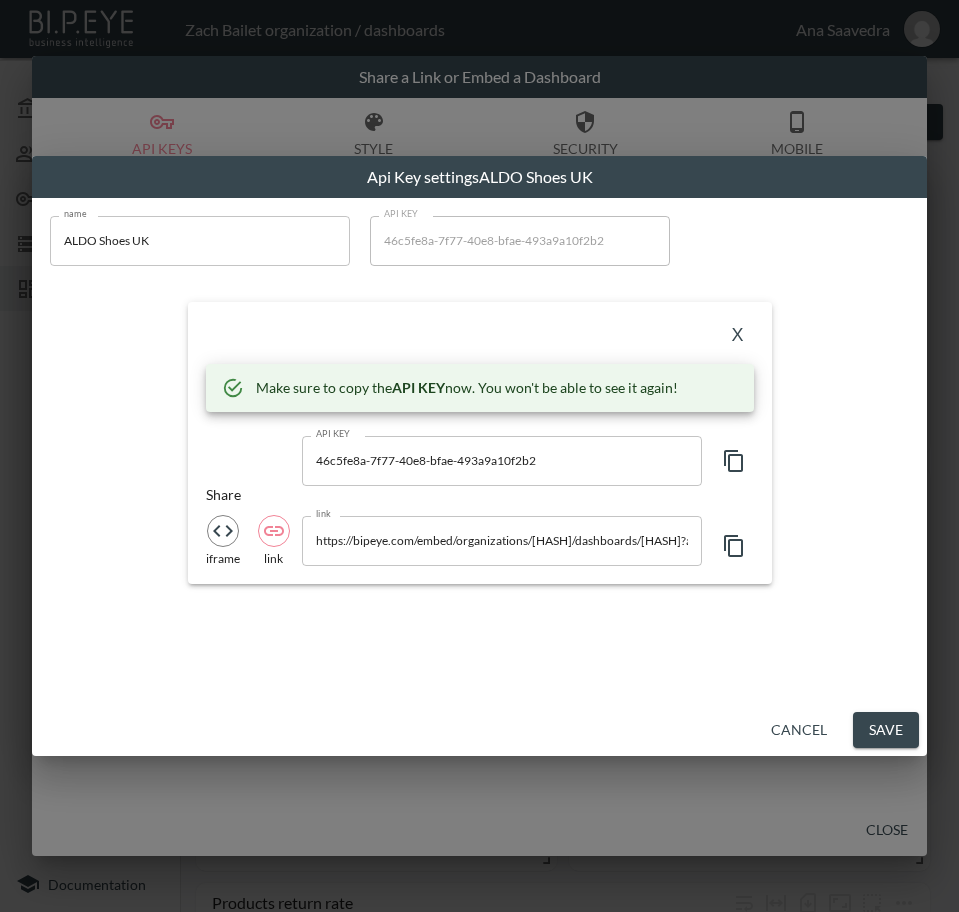 drag, startPoint x: 481, startPoint y: 331, endPoint x: 504, endPoint y: 338, distance: 24.04163 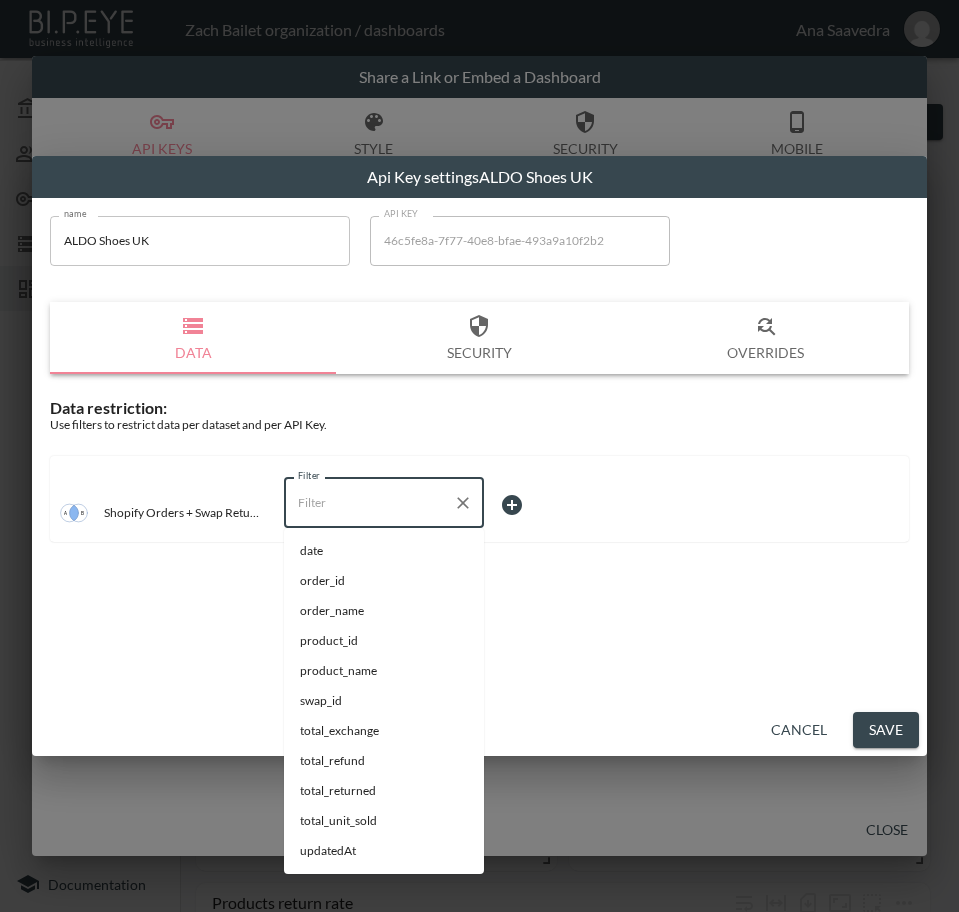click on "Filter" at bounding box center (369, 503) 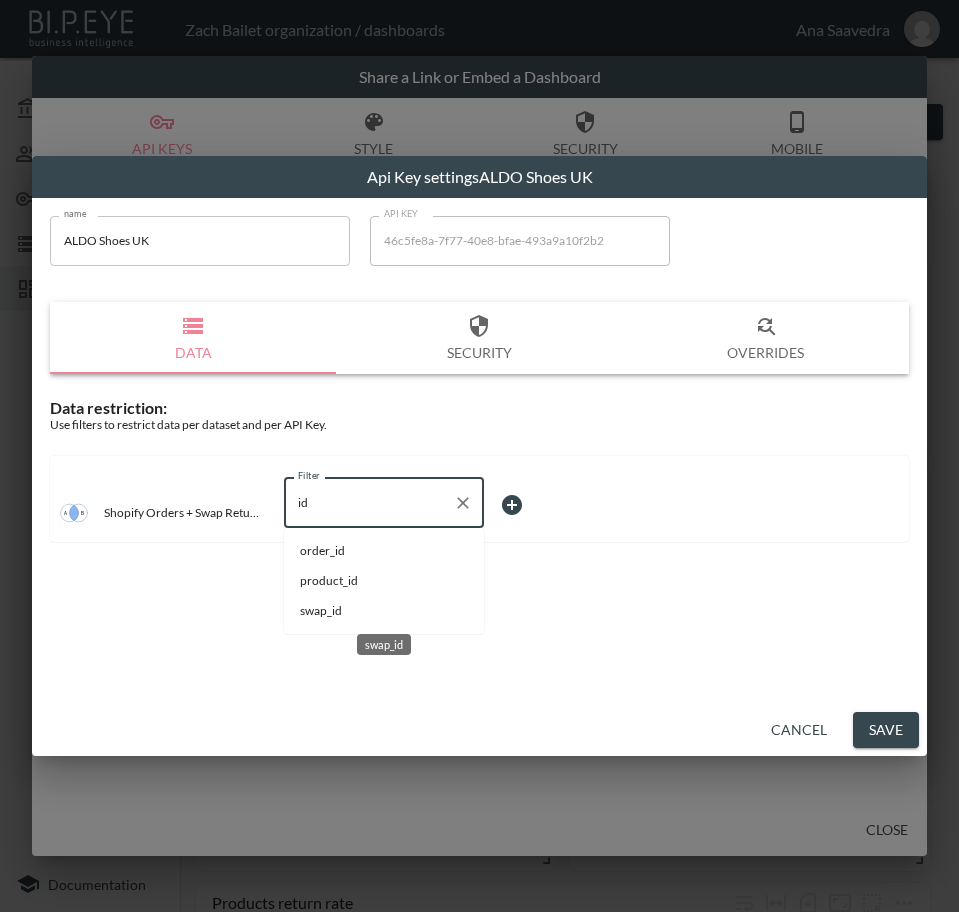 click on "swap_id" at bounding box center (384, 611) 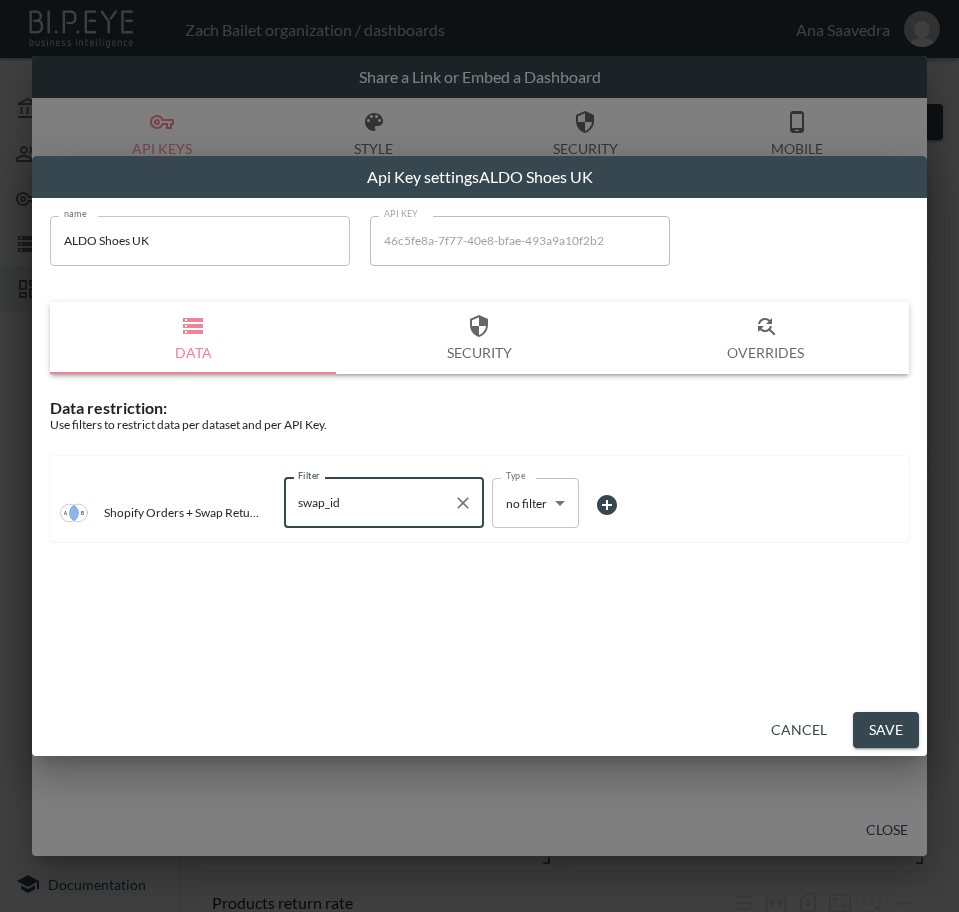 type on "swap_id" 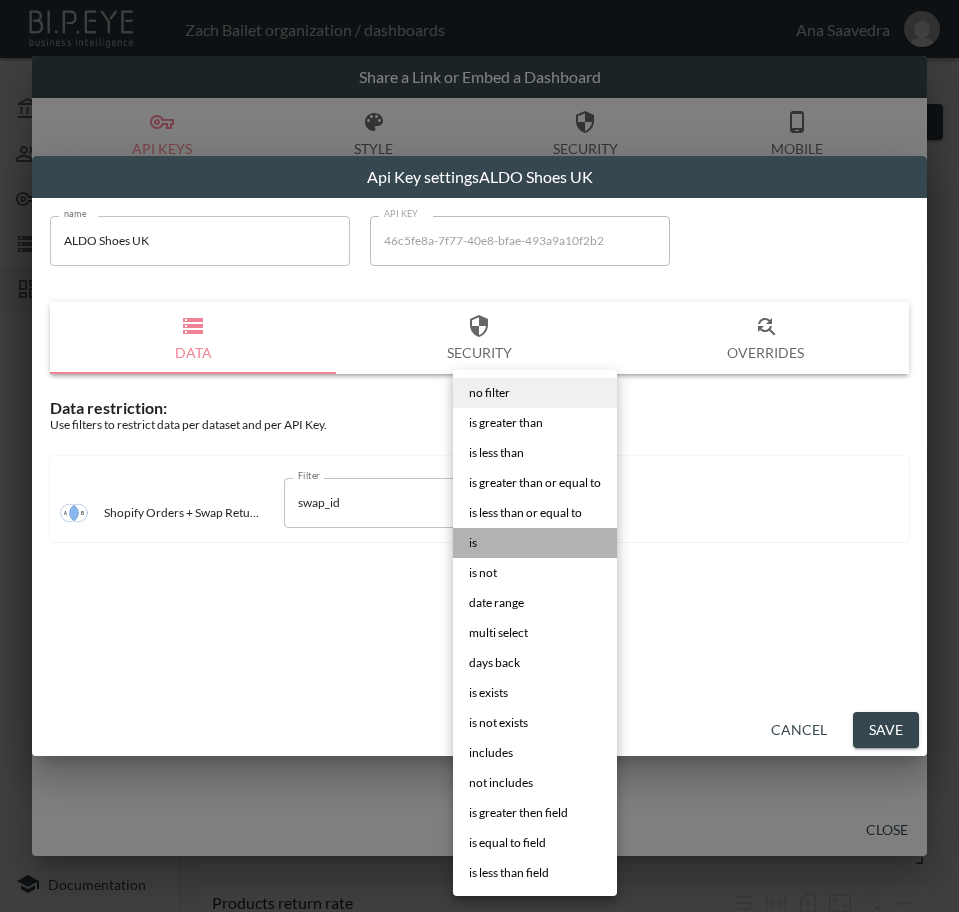 click on "is" at bounding box center [535, 543] 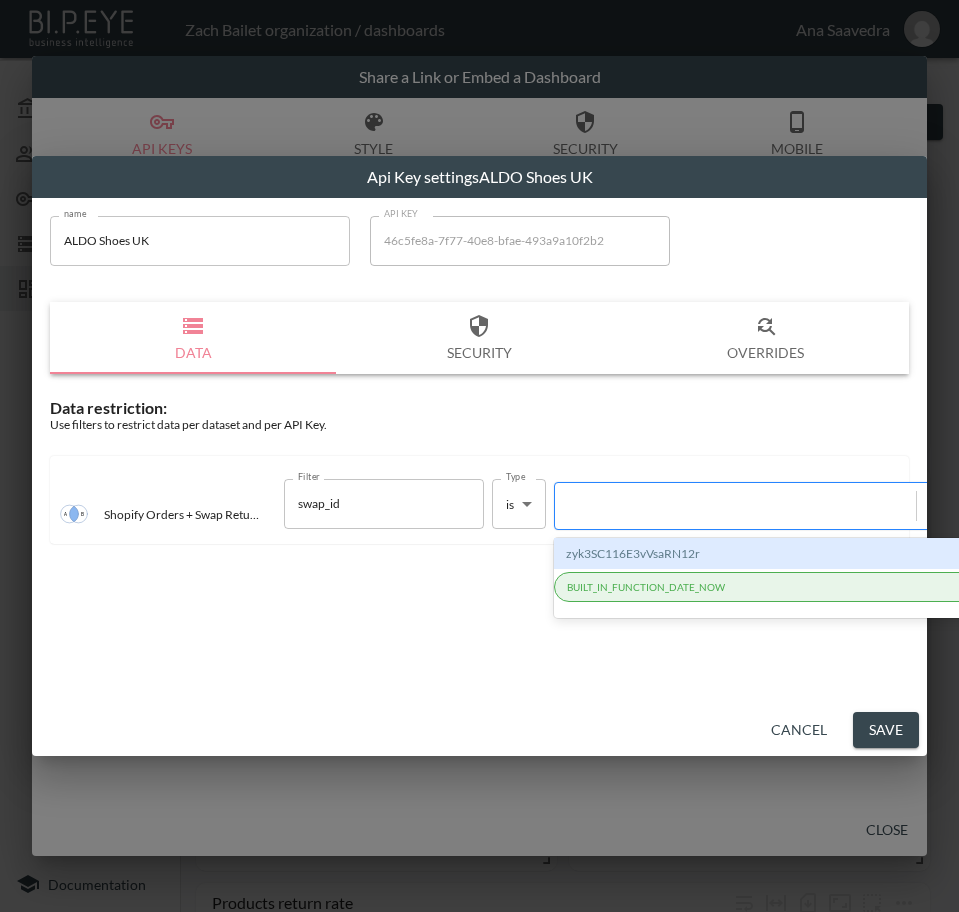 click at bounding box center [735, 505] 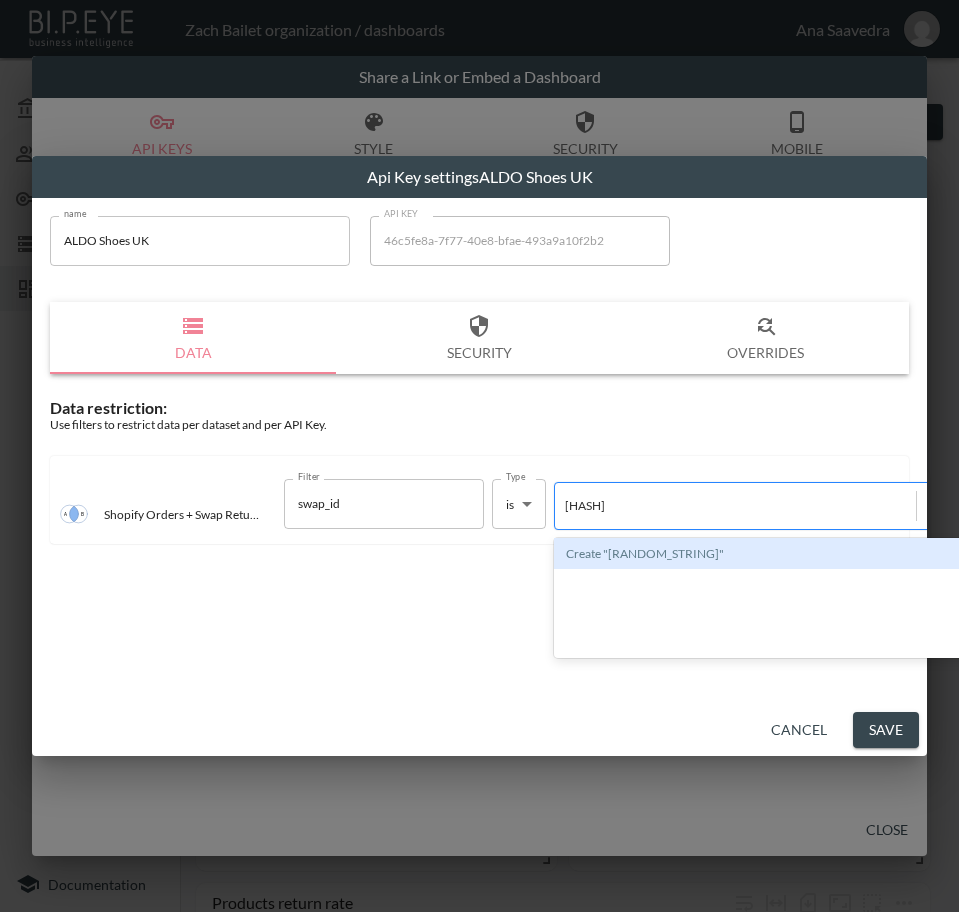 type 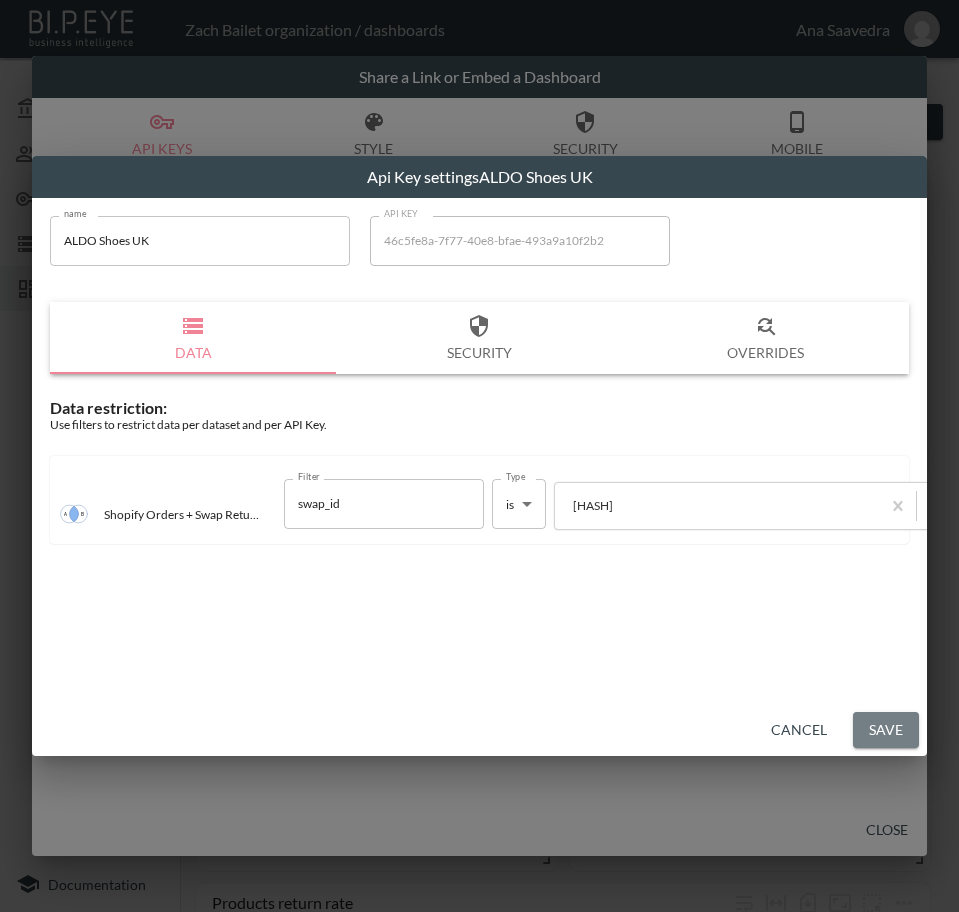 click on "Save" at bounding box center (886, 730) 